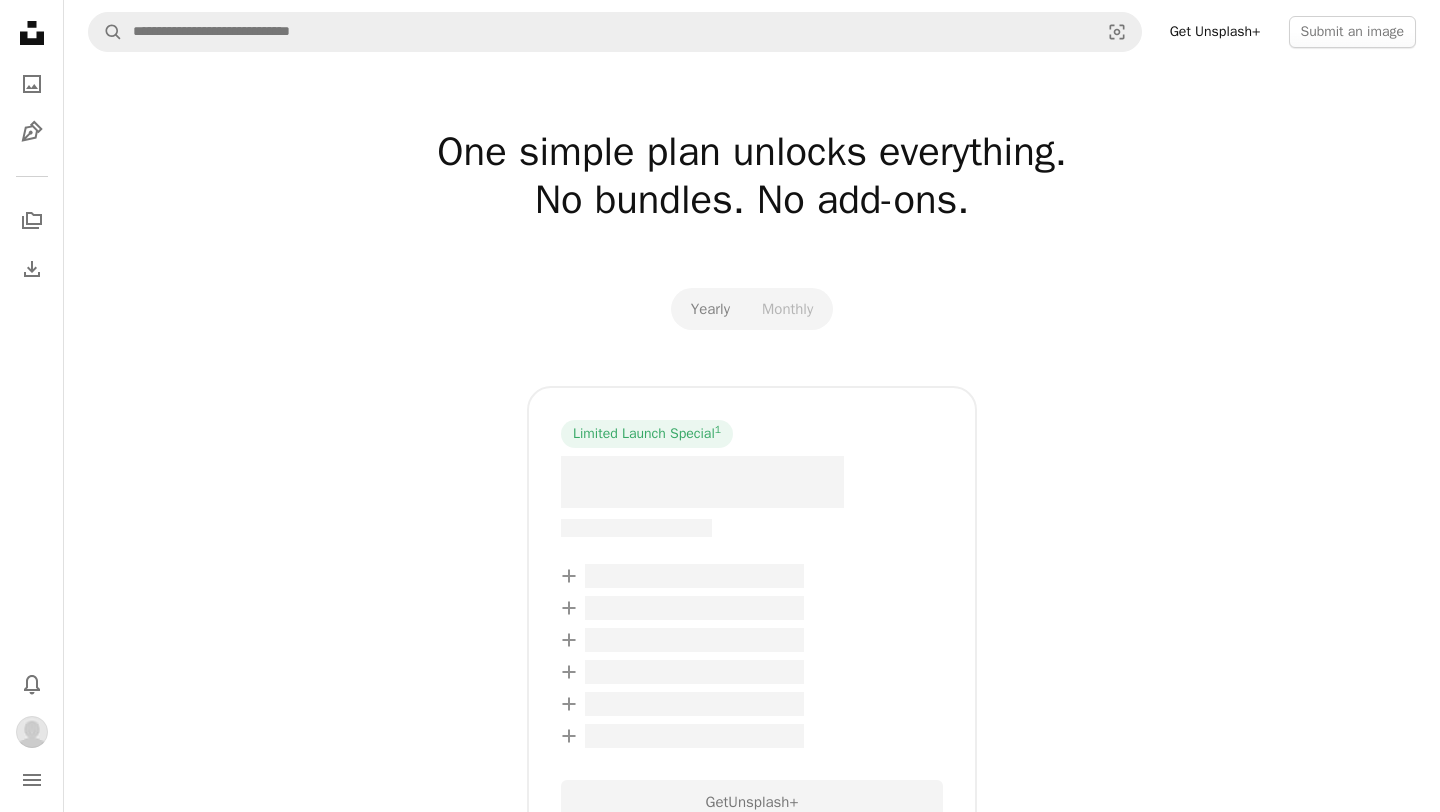 scroll, scrollTop: 0, scrollLeft: 0, axis: both 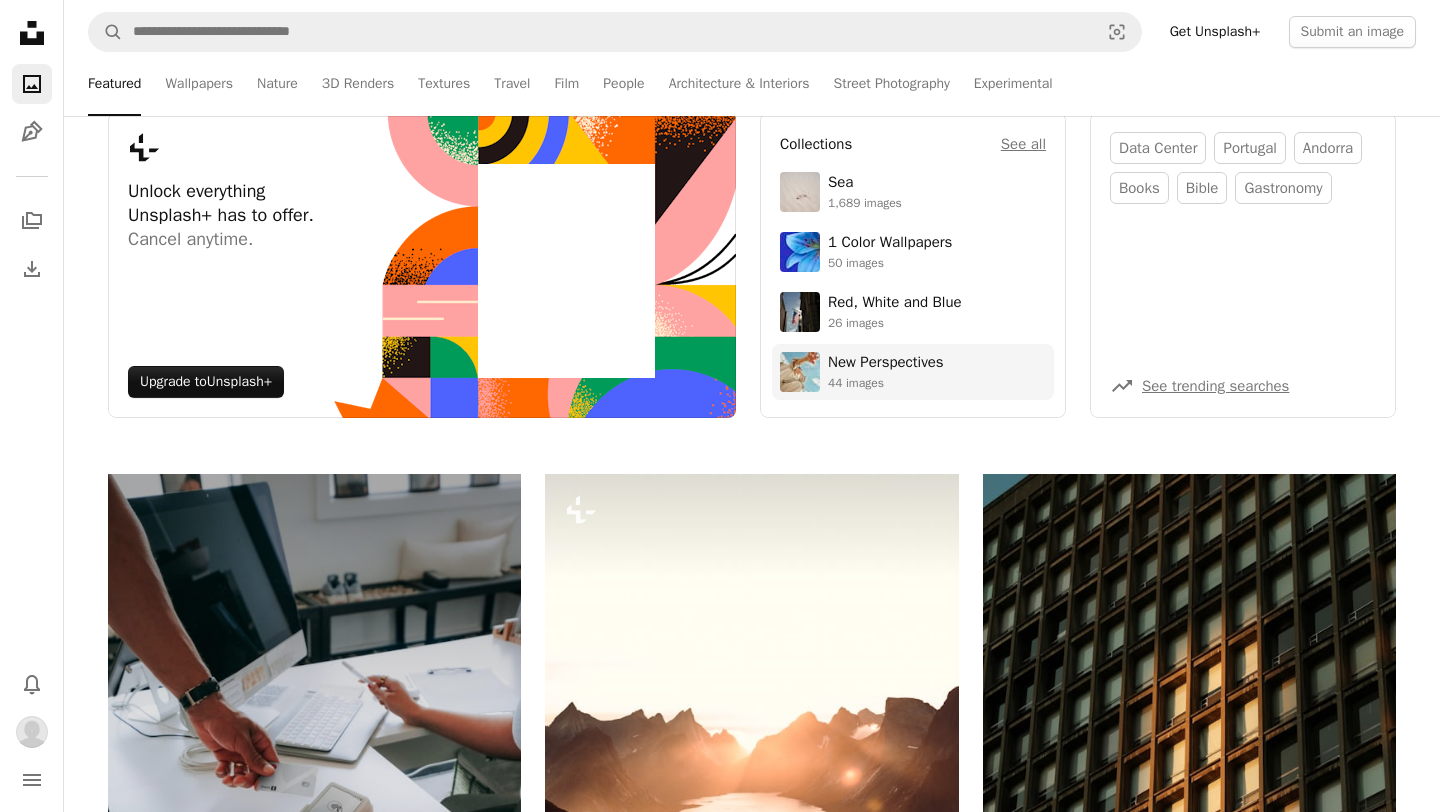 click on "New Perspectives 44 images" at bounding box center [913, 372] 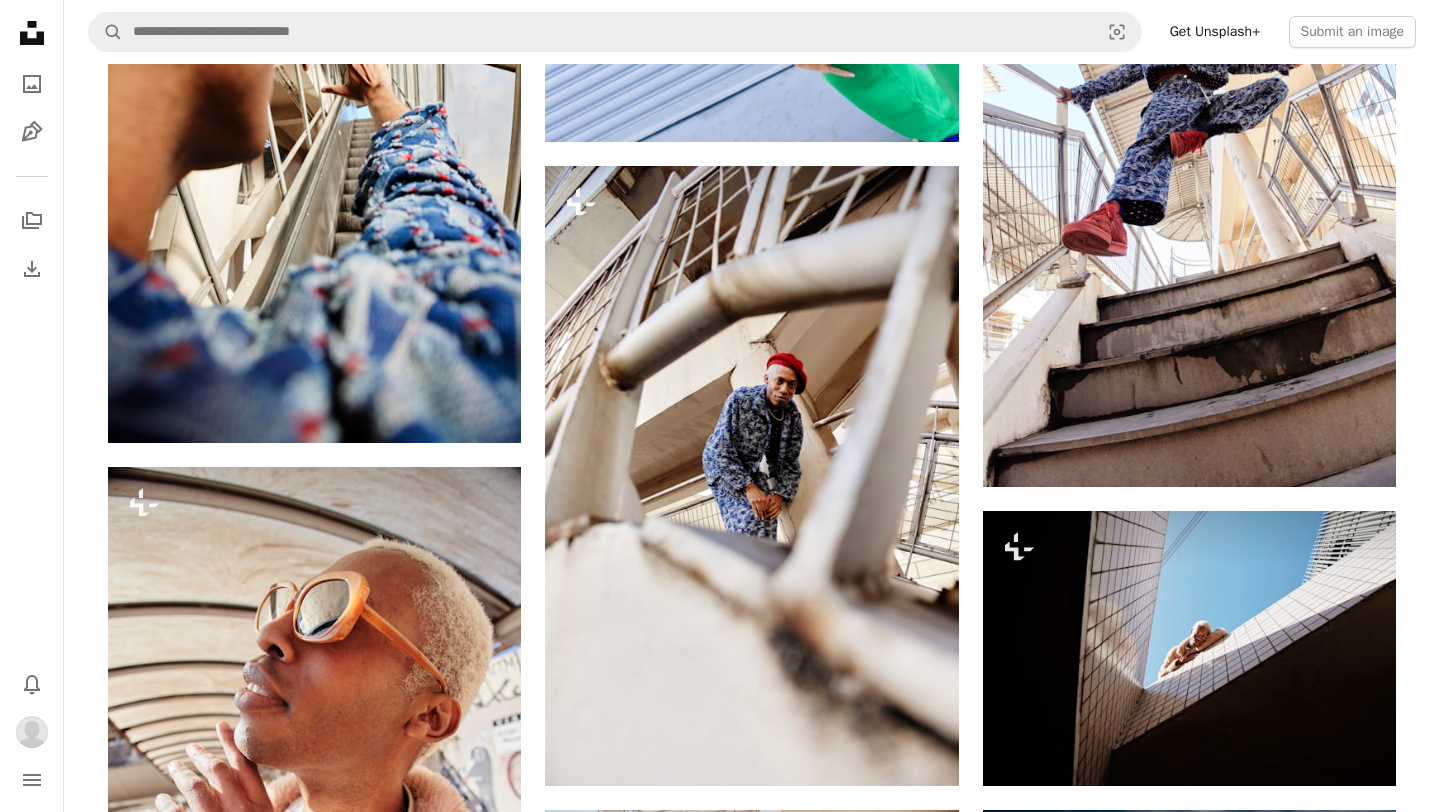 scroll, scrollTop: 1825, scrollLeft: 0, axis: vertical 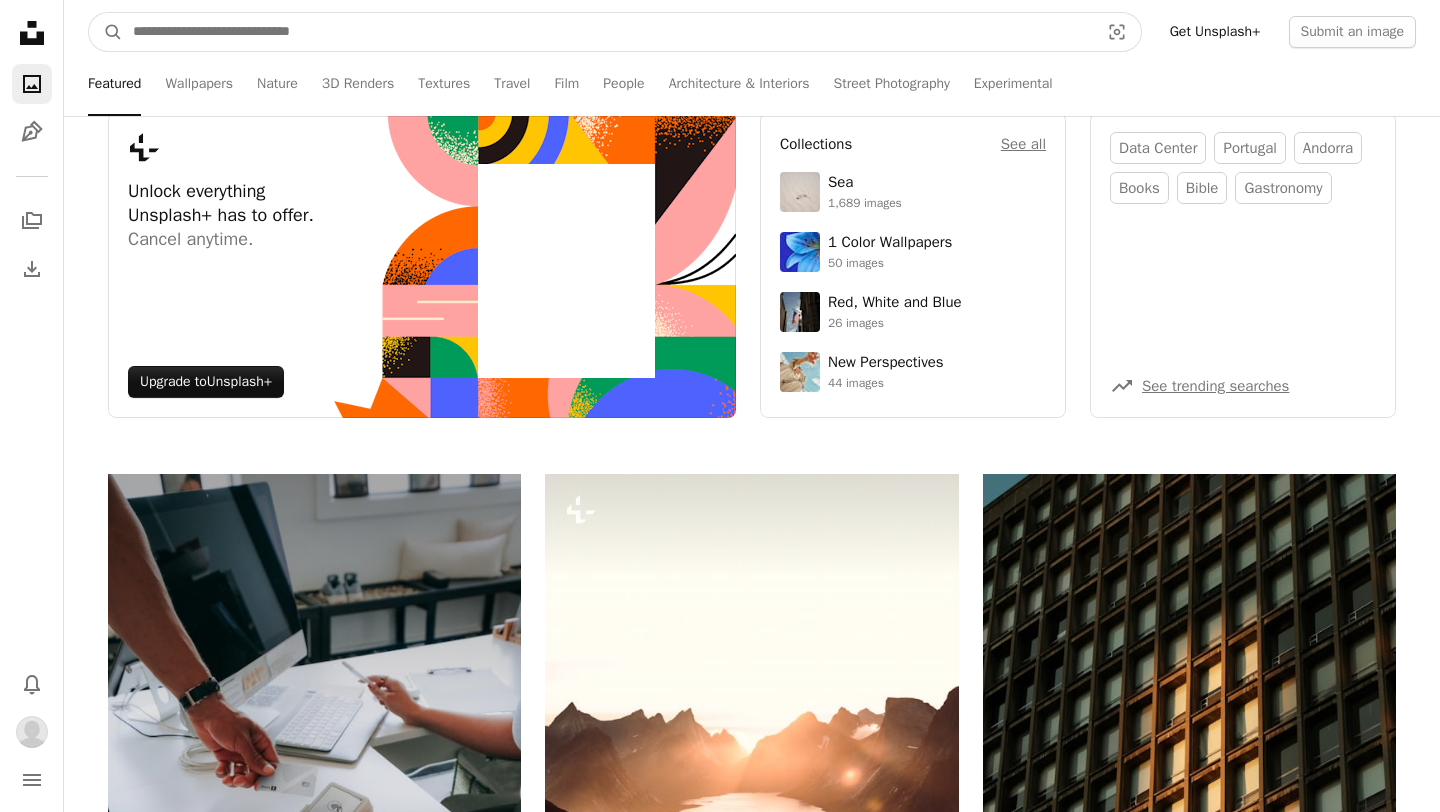 click at bounding box center (608, 32) 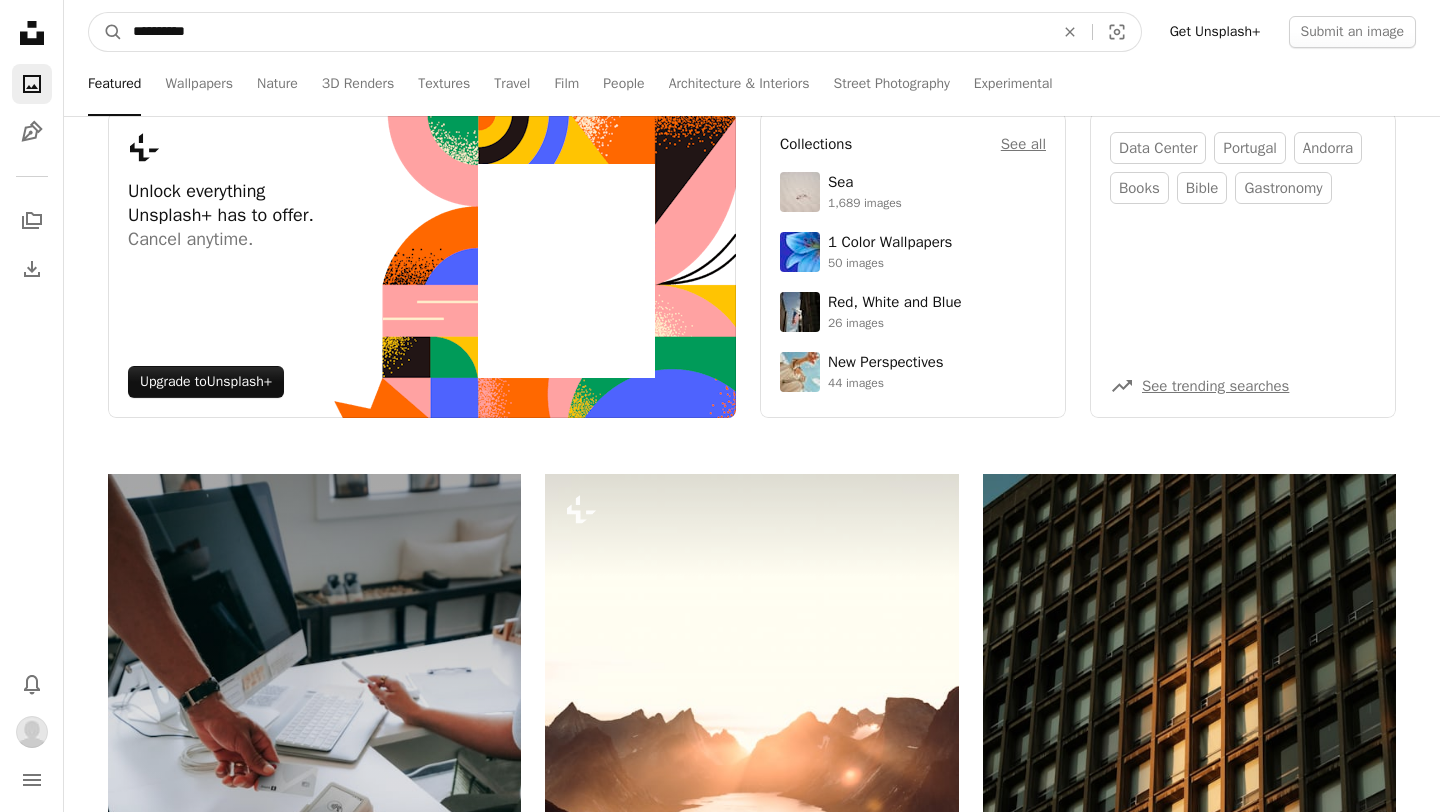 type on "**********" 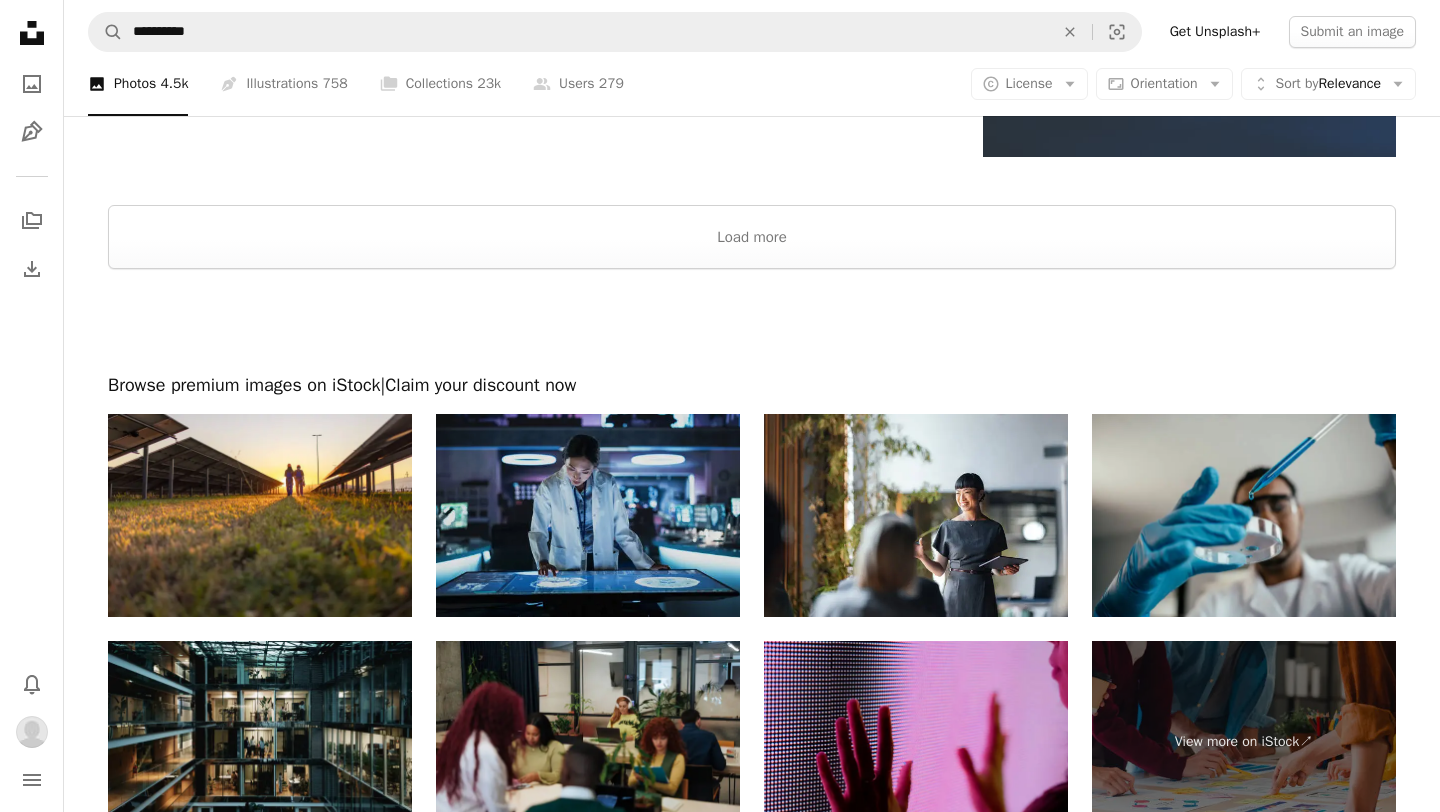scroll, scrollTop: 3325, scrollLeft: 0, axis: vertical 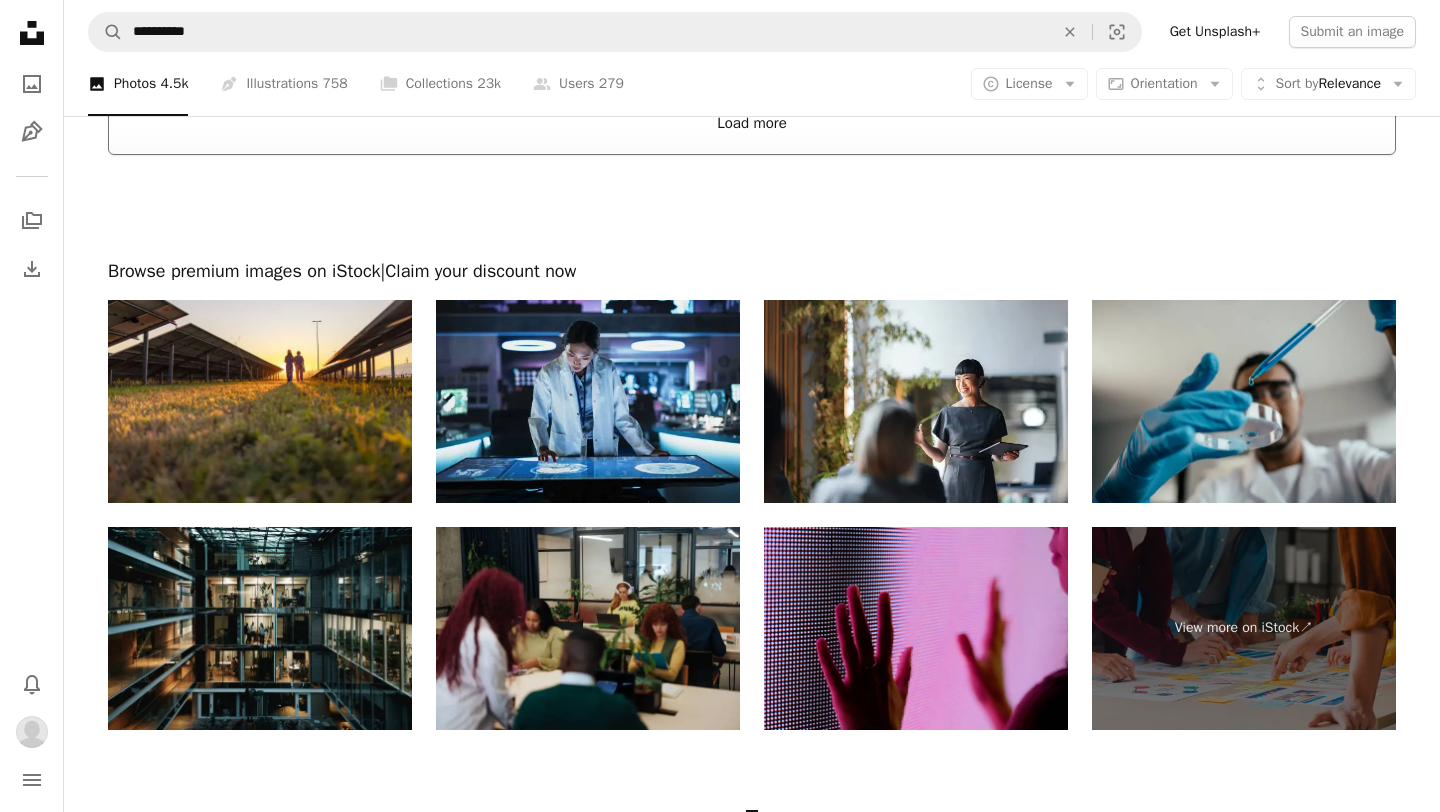 click on "Load more" at bounding box center [752, 123] 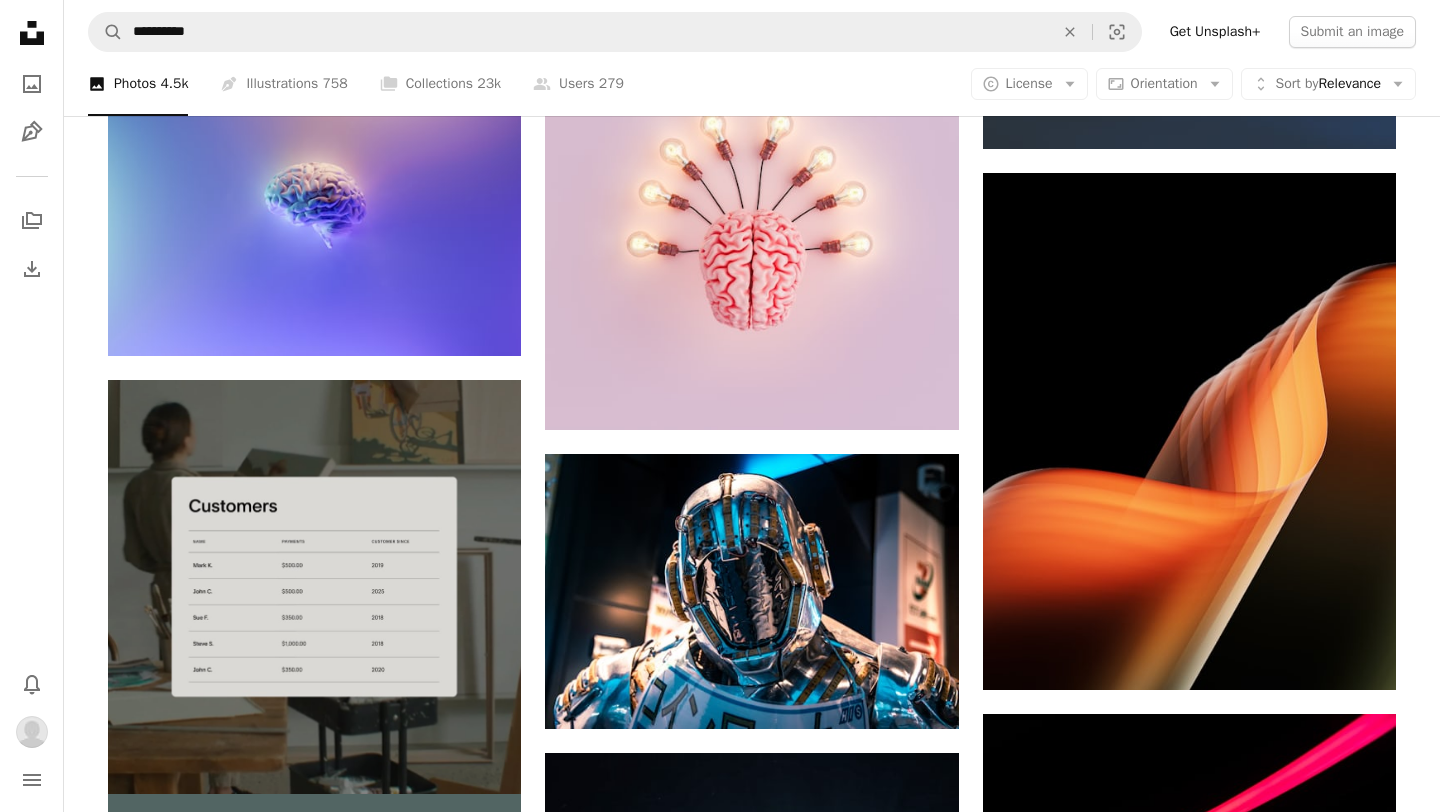 scroll, scrollTop: 3535, scrollLeft: 0, axis: vertical 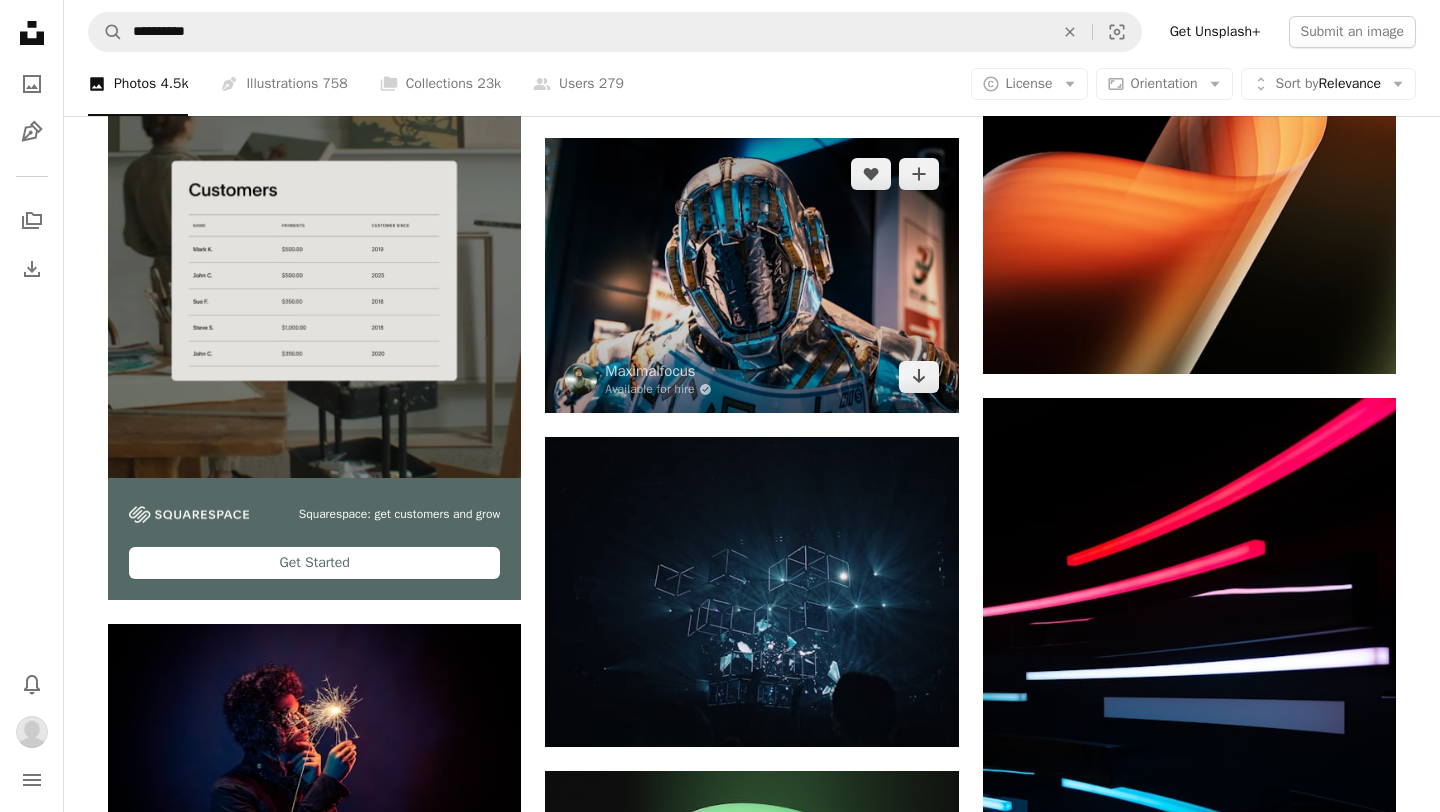 click at bounding box center [751, 275] 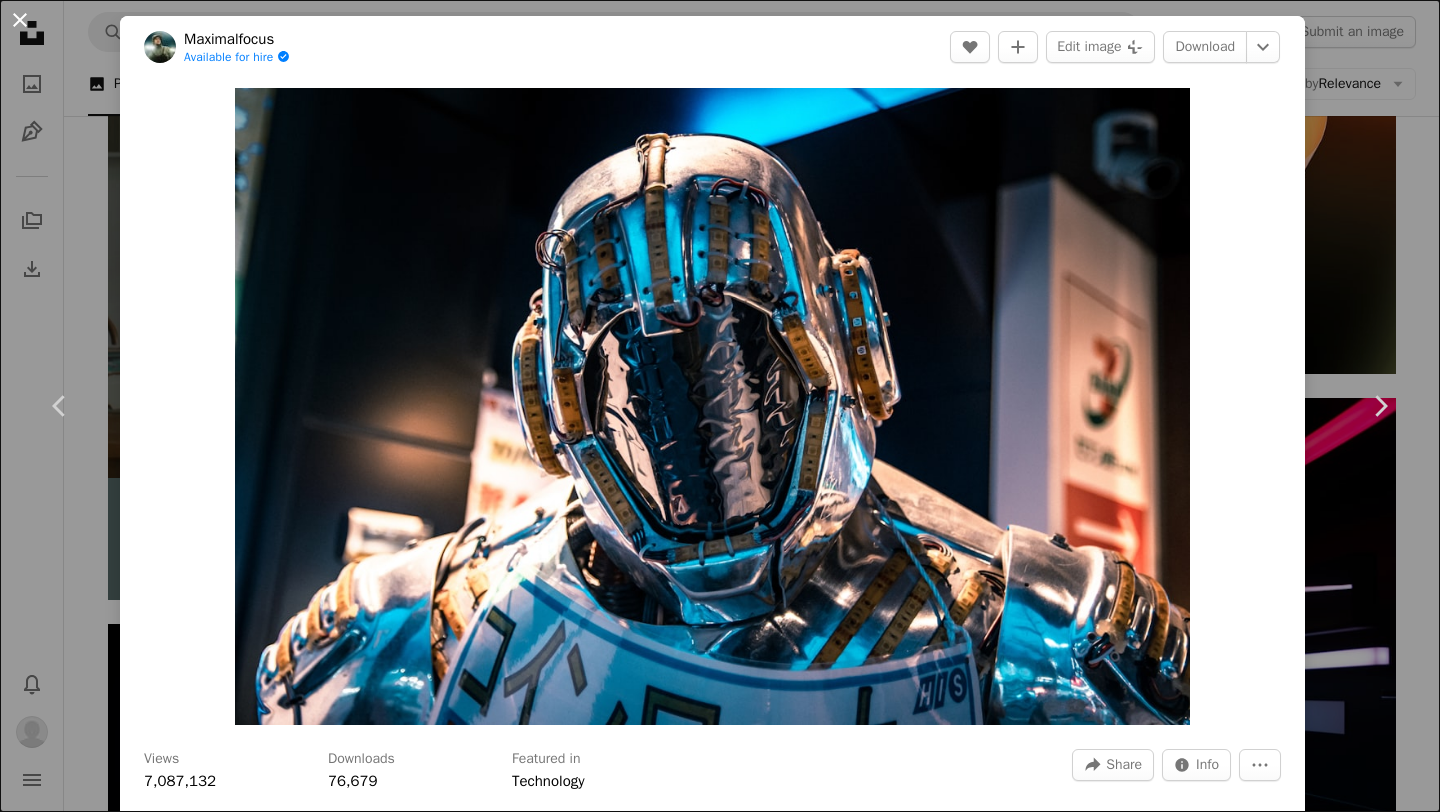 click on "An X shape" at bounding box center [20, 20] 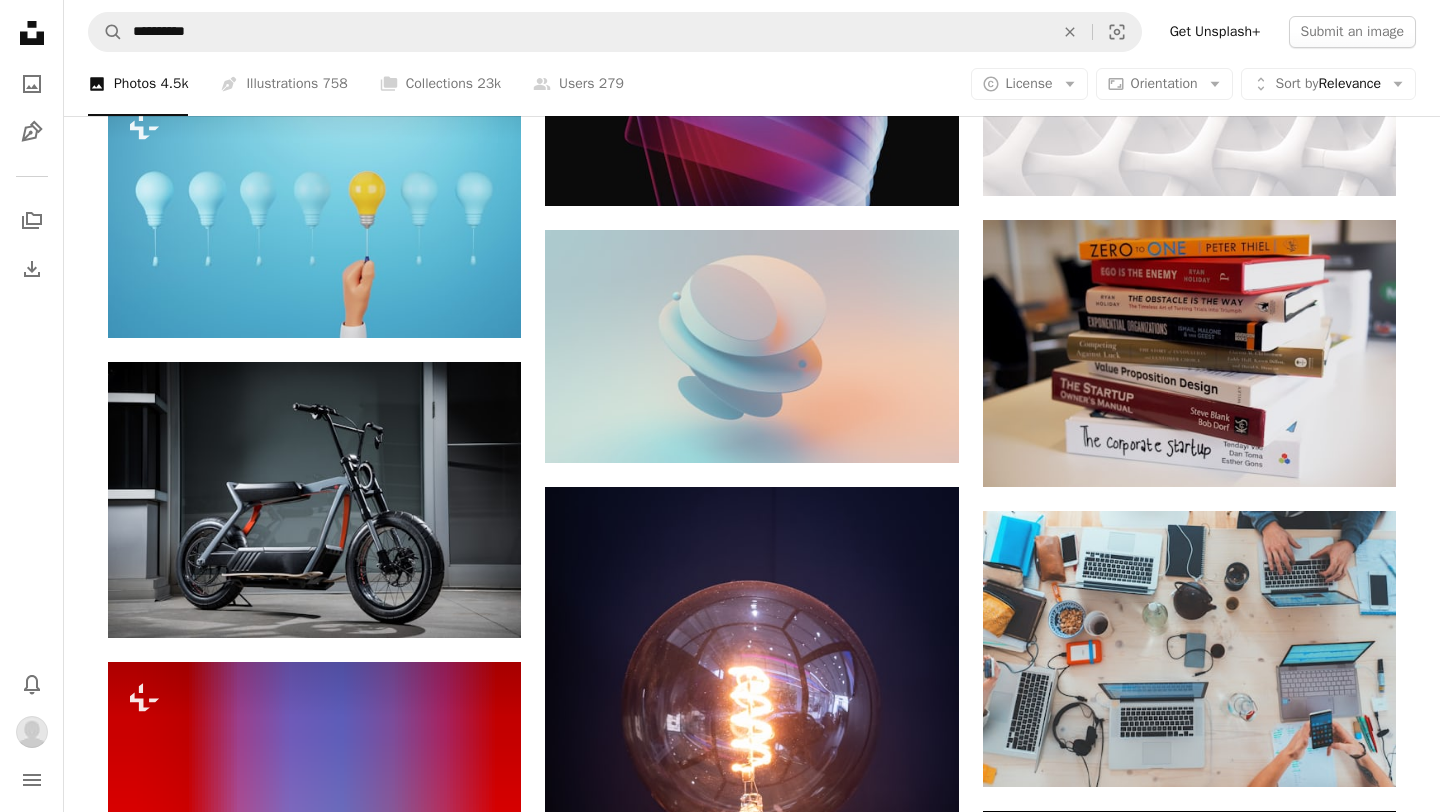 scroll, scrollTop: 9968, scrollLeft: 0, axis: vertical 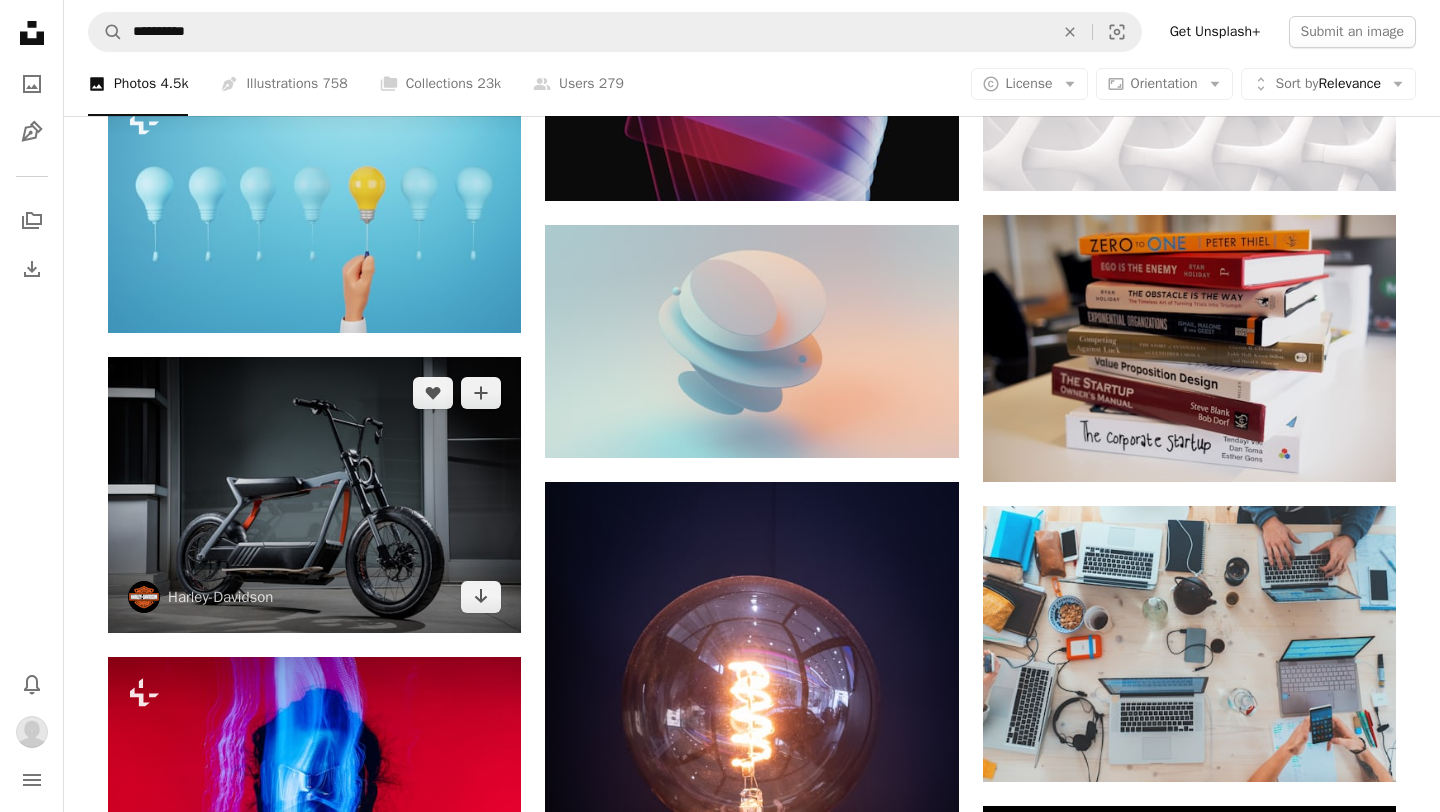 click at bounding box center (314, 495) 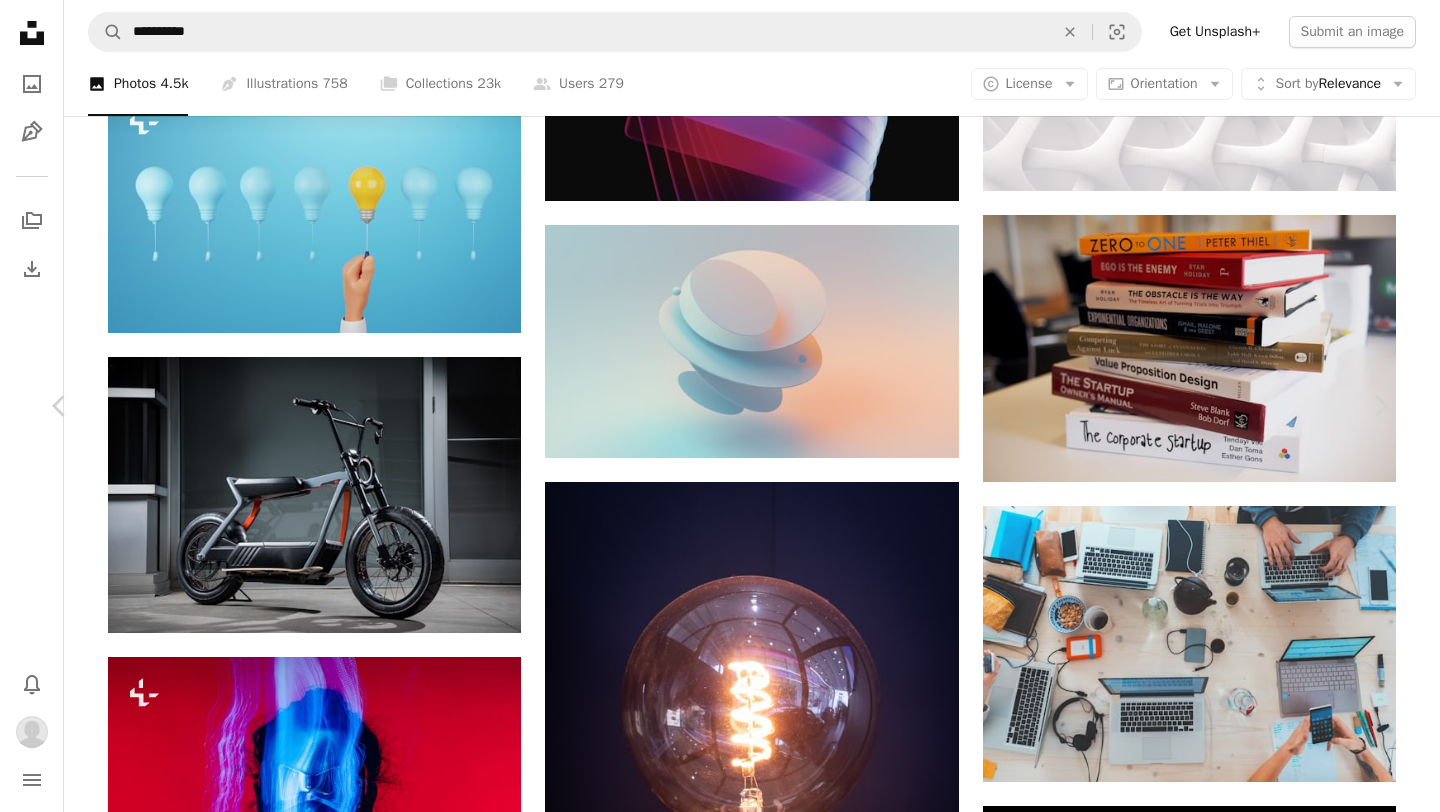 click at bounding box center (712, 4214) 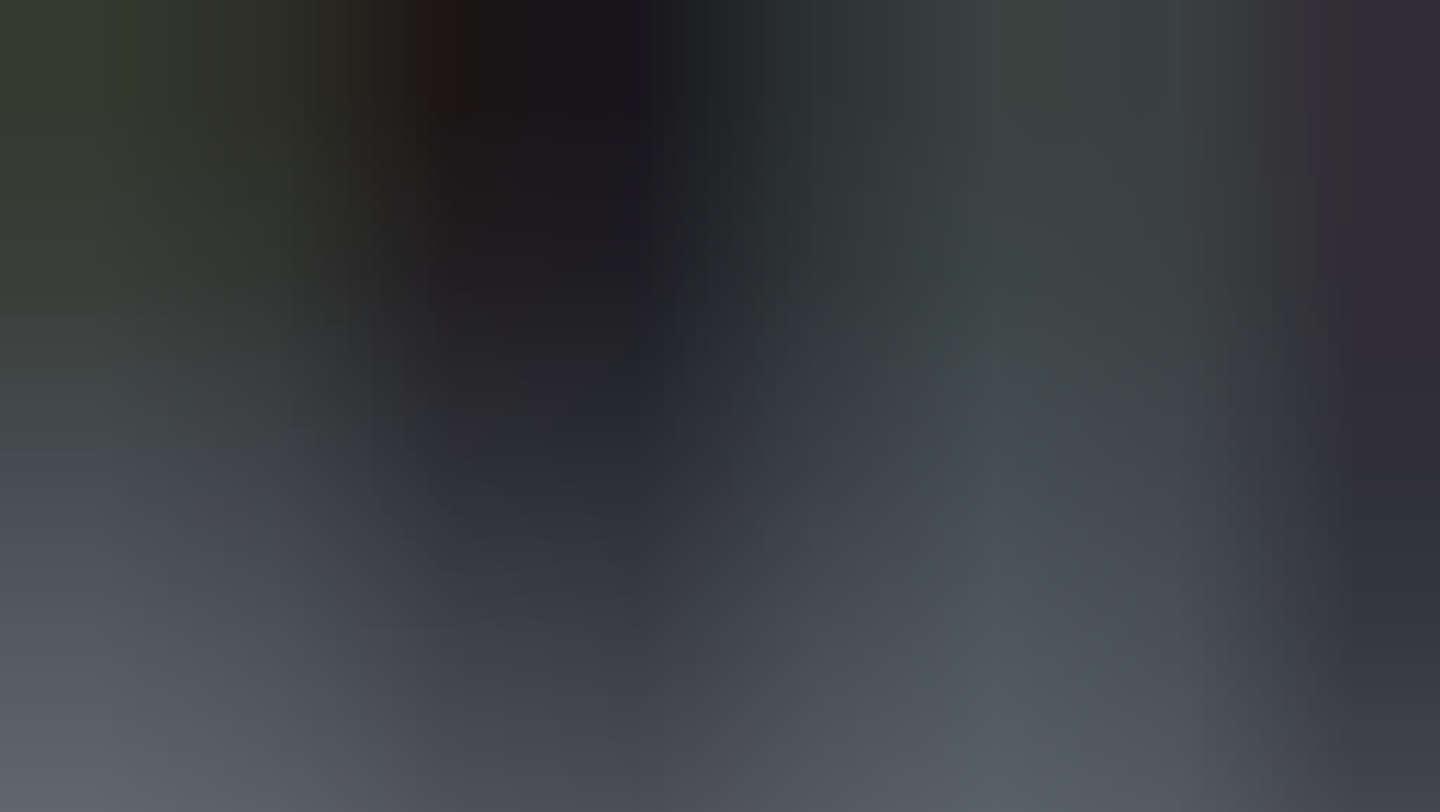 scroll, scrollTop: 75, scrollLeft: 0, axis: vertical 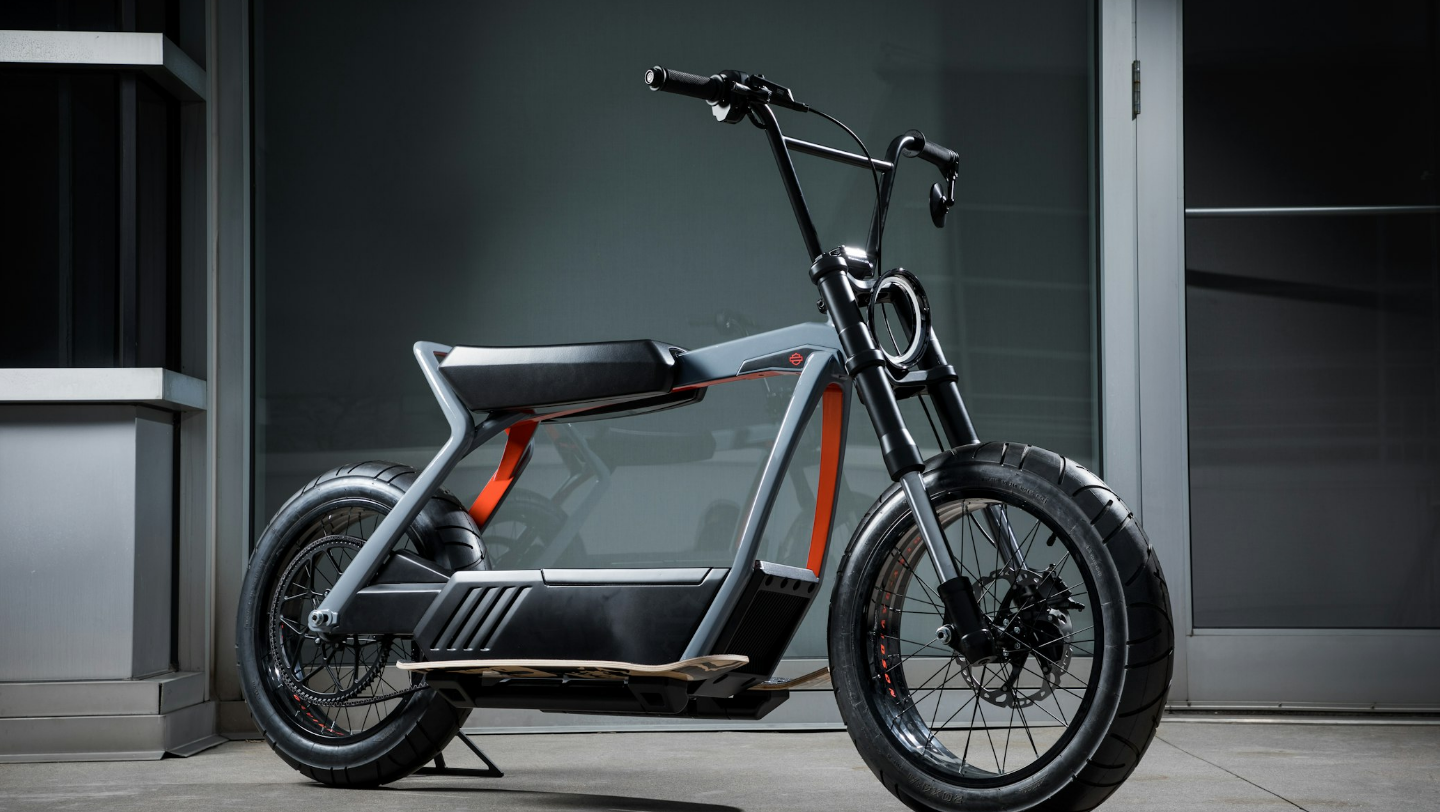 click at bounding box center [720, 405] 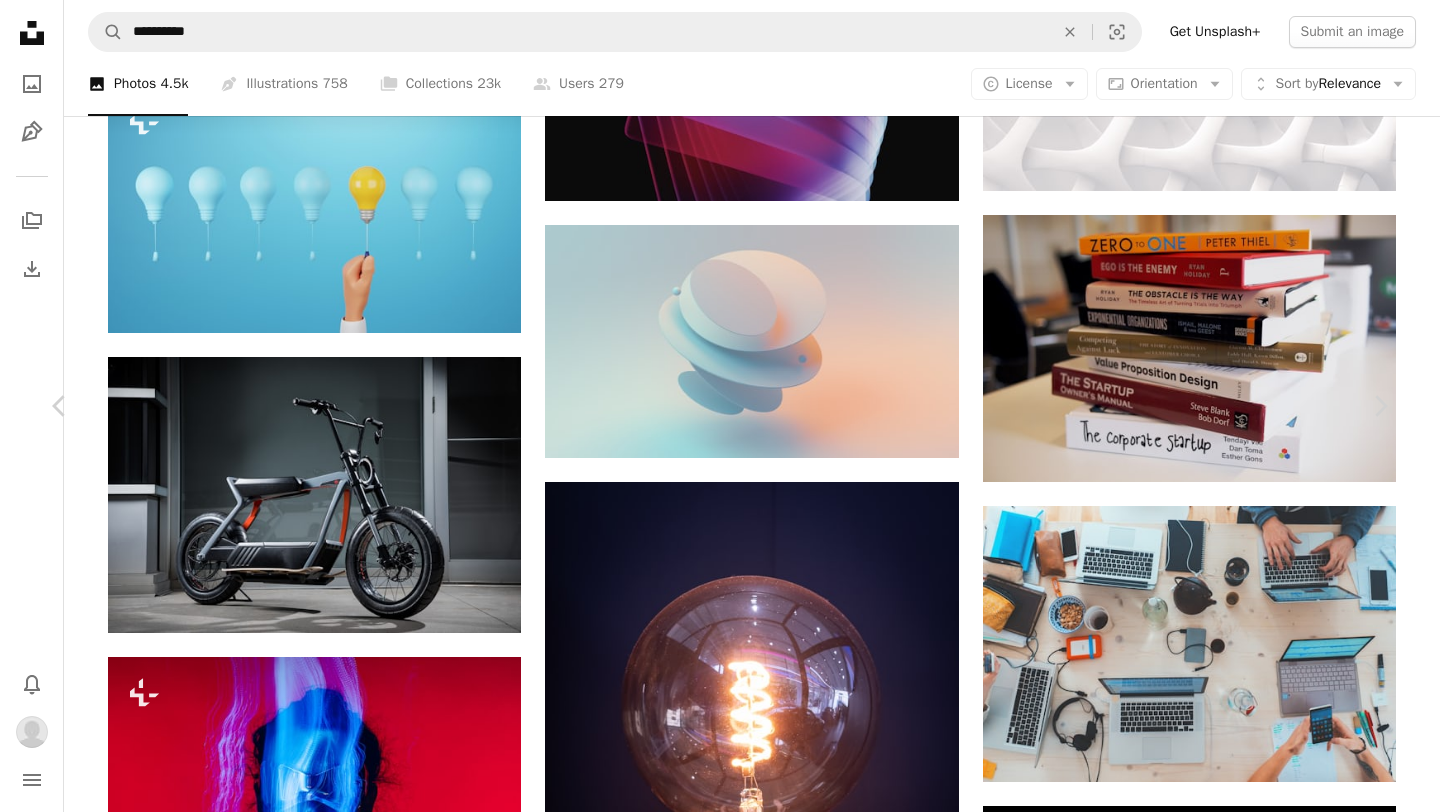 click on "An X shape" at bounding box center [20, 20] 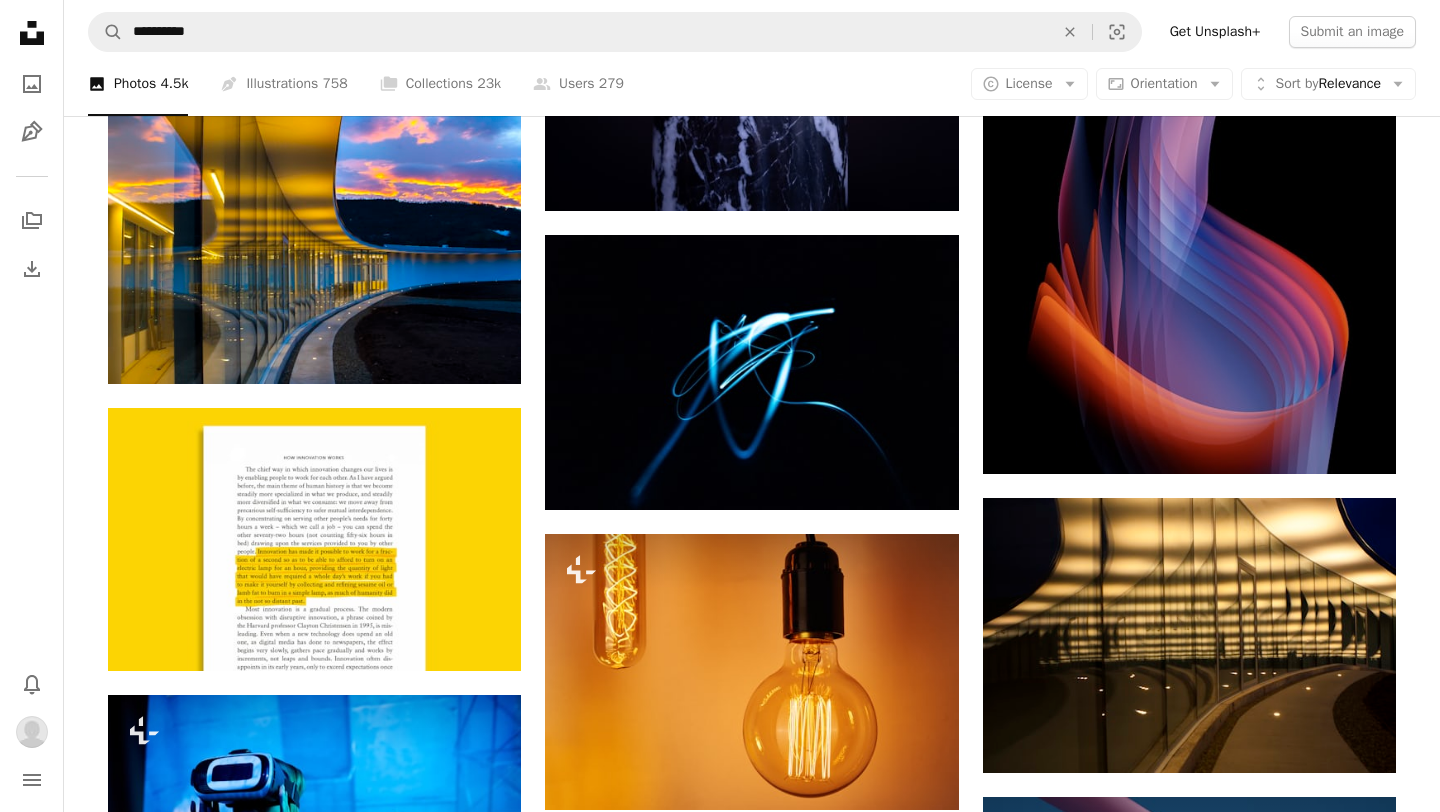 scroll, scrollTop: 10846, scrollLeft: 0, axis: vertical 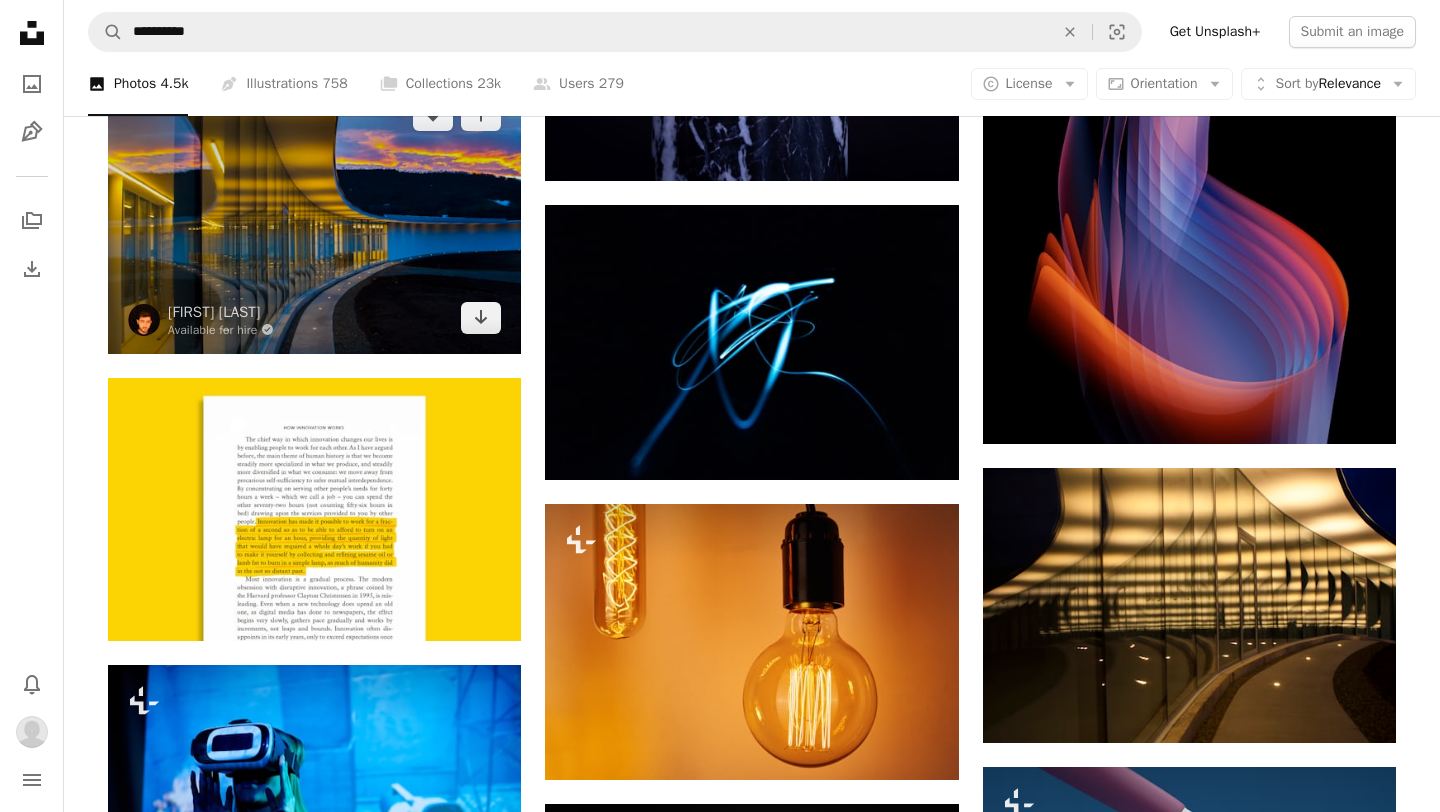 click at bounding box center [314, 216] 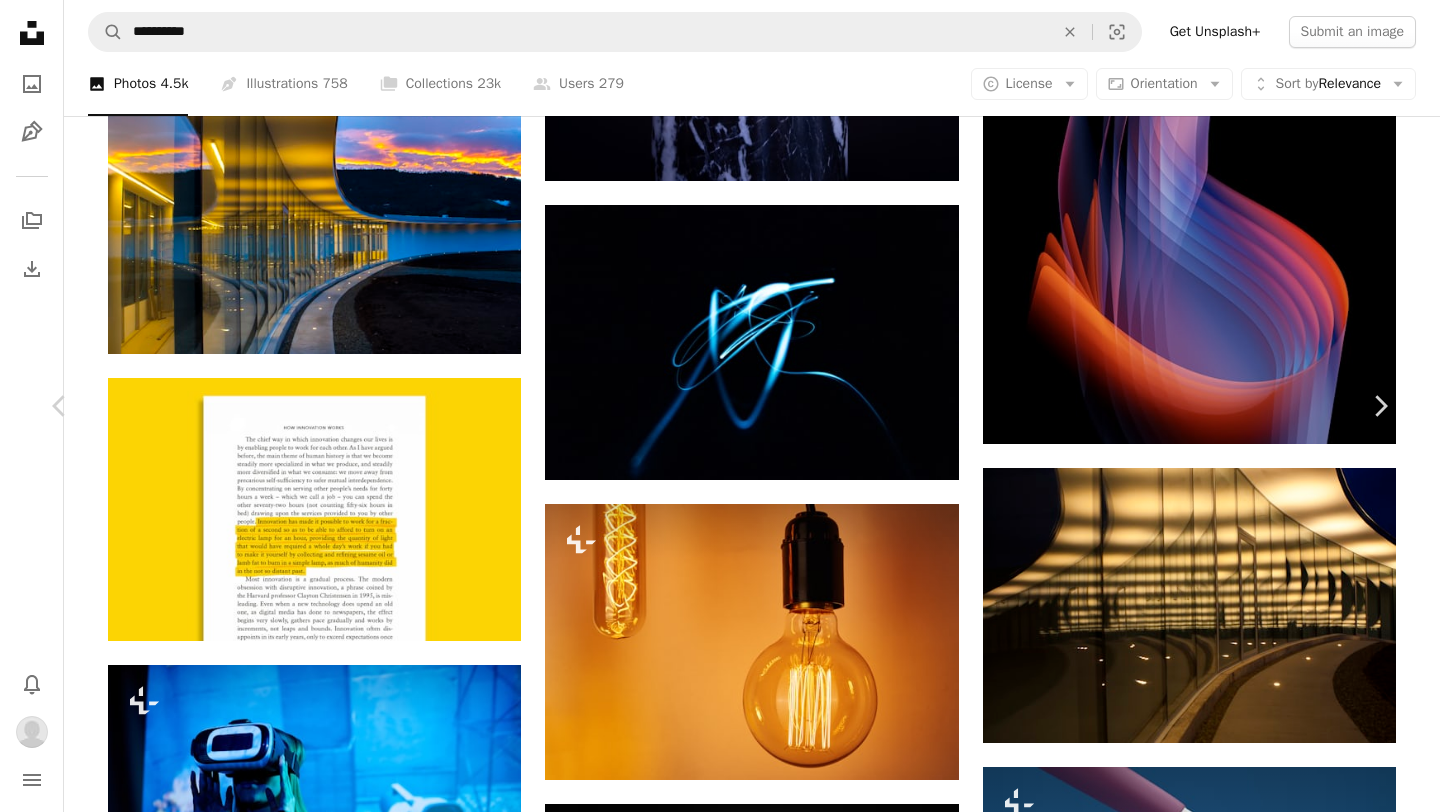 click on "An X shape Chevron left Chevron right [FIRST] [LAST] Available for hire A checkmark inside of a circle A heart A plus sign Edit image   Plus sign for Unsplash+ Download Chevron down Zoom in Views [NUMBER] Downloads [NUMBER] A forward-right arrow Share Info icon Info More Actions A map marker [LOCATION], [REGION], [COUNTRY] Calendar outlined Published on  [MONTH] [DAY], [YEAR] Camera Canon, EOS-1D Mark III Safety Free to use under the  Unsplash License innovation building architecture road [COUNTRY] asphalt terminal freeway tarmac handrail banister [REGION] Browse premium related images on iStock  |  Save 20% with code UNSPLASH20 View more on iStock  ↗ Related images A heart A plus sign [FIRST] [LAST] Available for hire A checkmark inside of a circle Arrow pointing down Plus sign for Unsplash+ A heart A plus sign [FIRST] [LAST] Available for hire A checkmark inside of a circle Arrow pointing down Plus sign for Unsplash+ A heart A plus sign Getty Images For  Unsplash+ A lock   Download A heart A plus sign [FIRST] [LAST] Available for hire A checkmark inside of a circle Arrow pointing down Plus sign for Unsplash+ A heart A plus sign Getty Images For" at bounding box center [720, 5845] 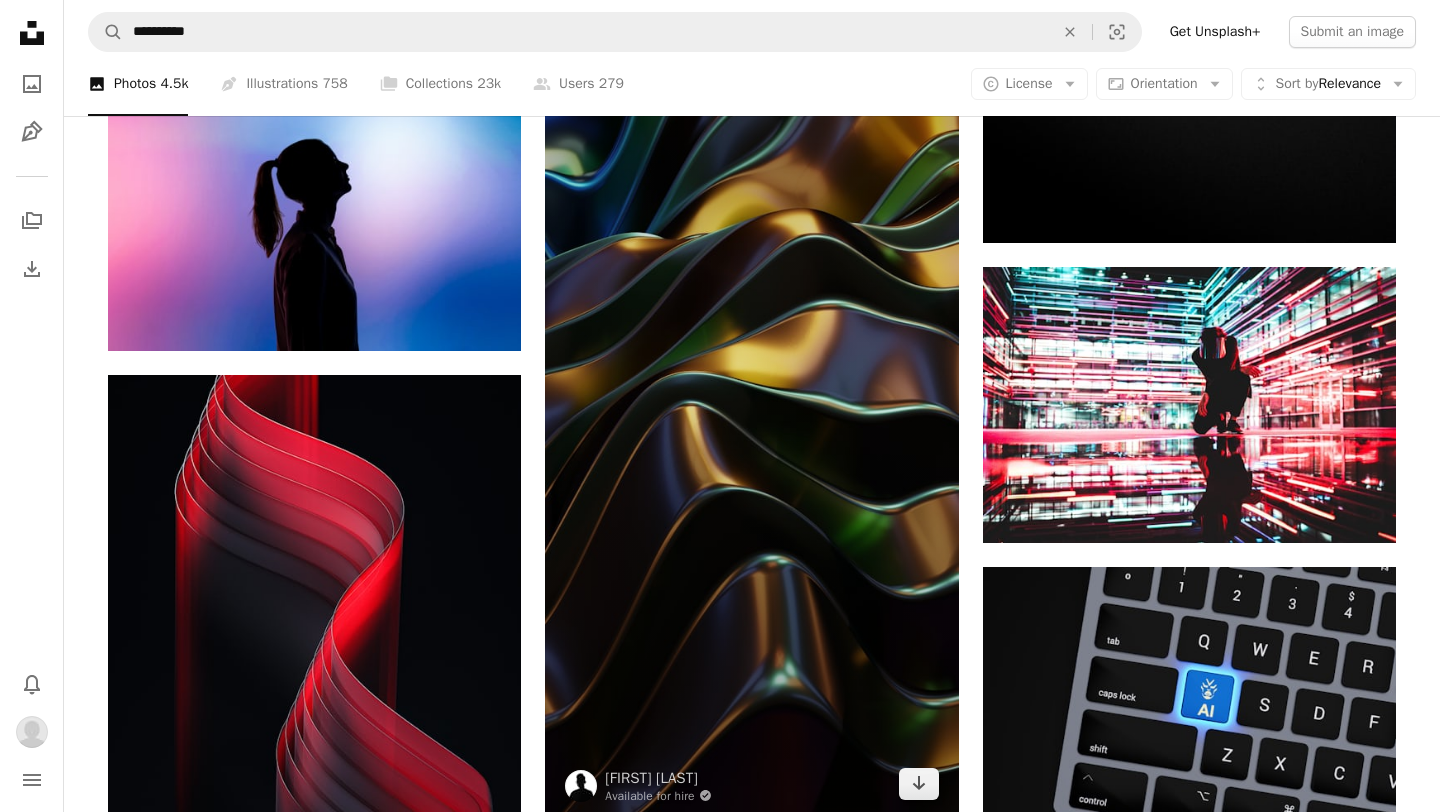 scroll, scrollTop: 12976, scrollLeft: 0, axis: vertical 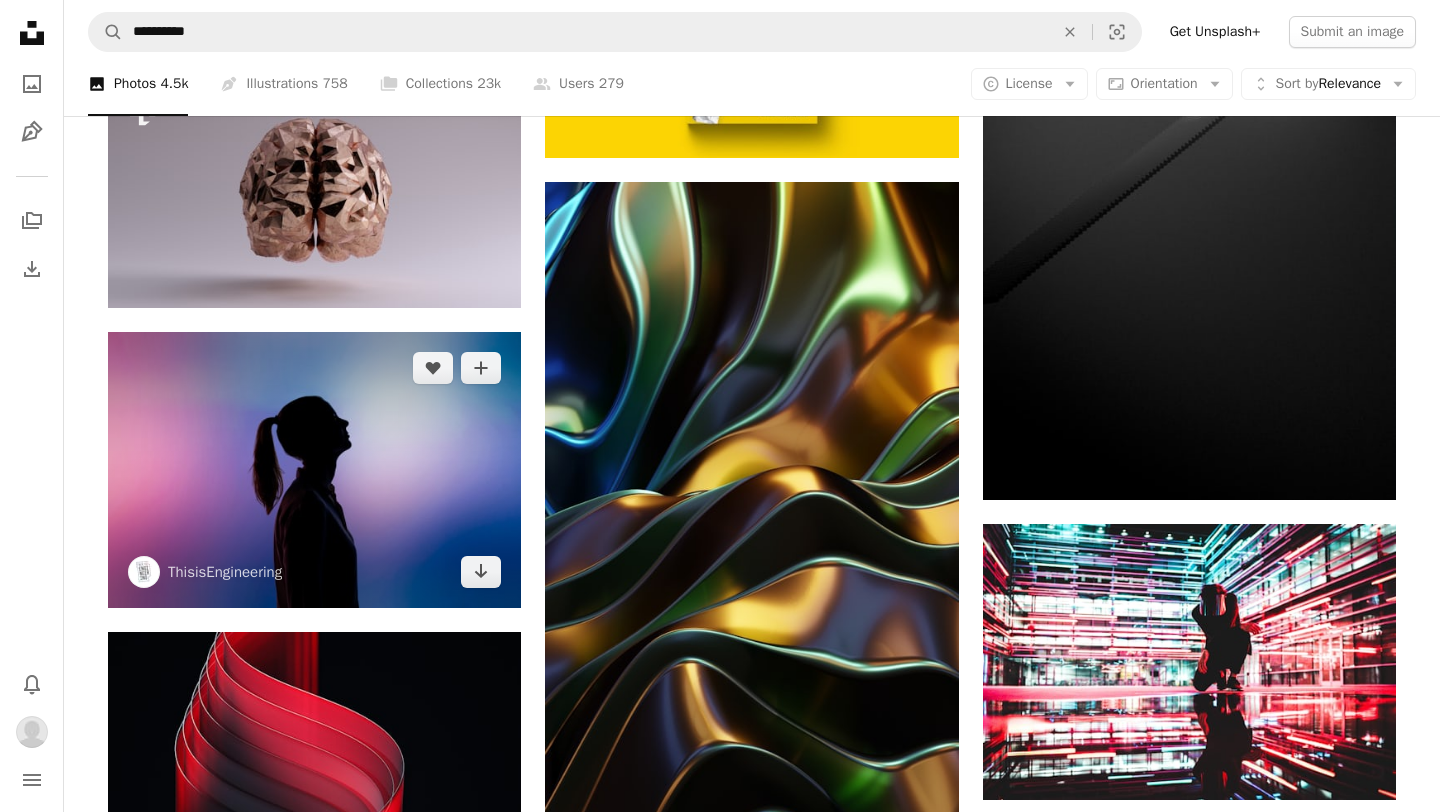 click at bounding box center [314, 470] 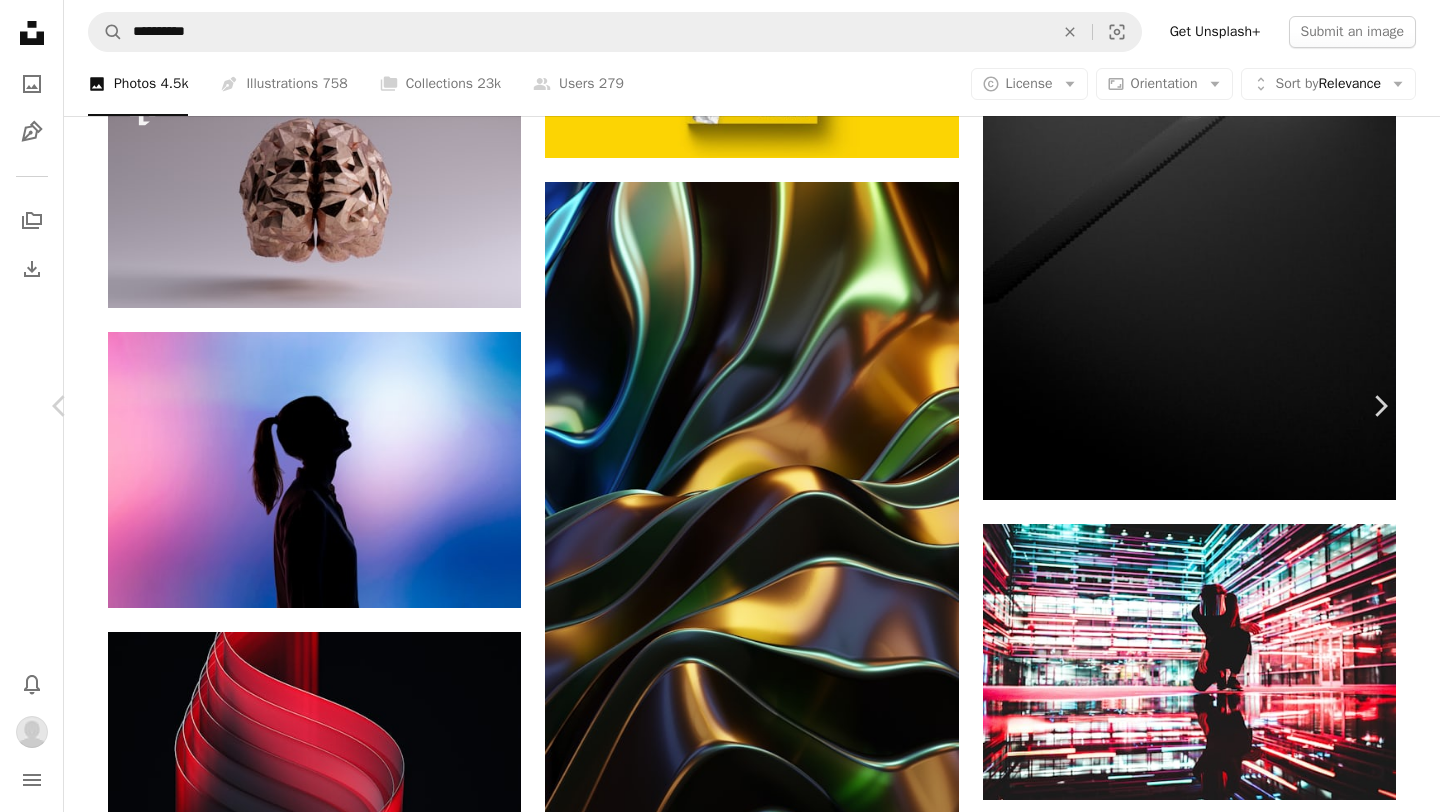 scroll, scrollTop: 0, scrollLeft: 0, axis: both 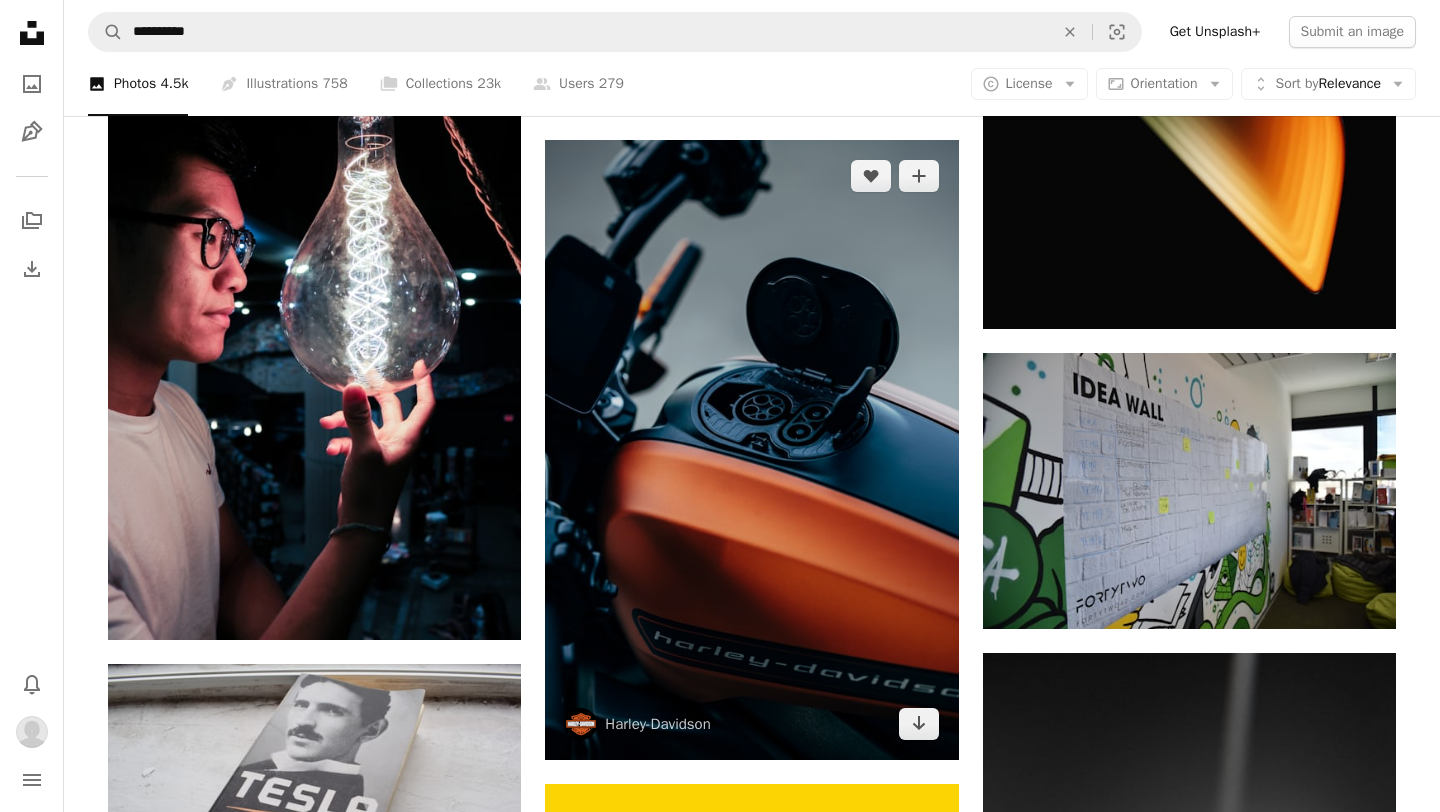 click at bounding box center [751, 450] 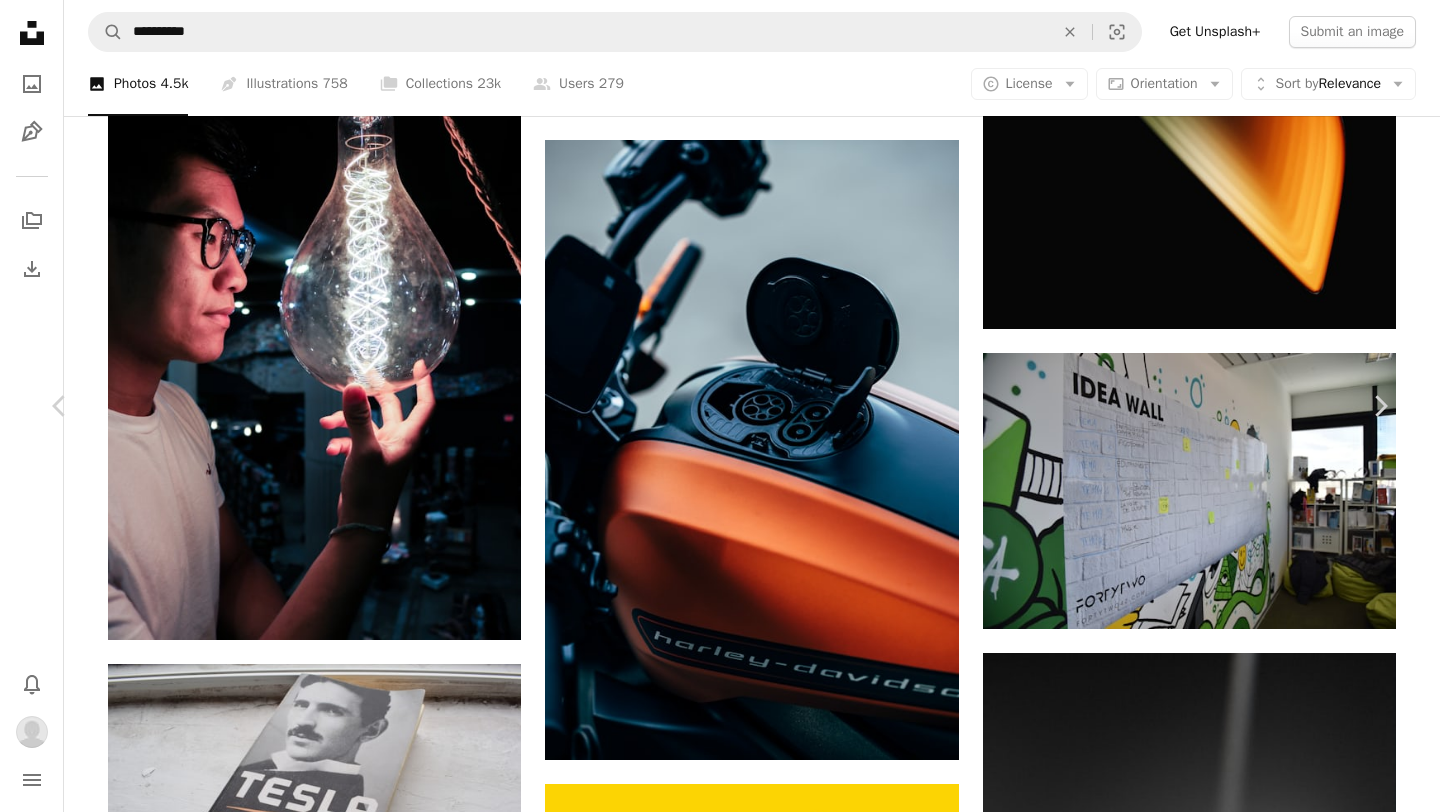 click at bounding box center (712, 8351) 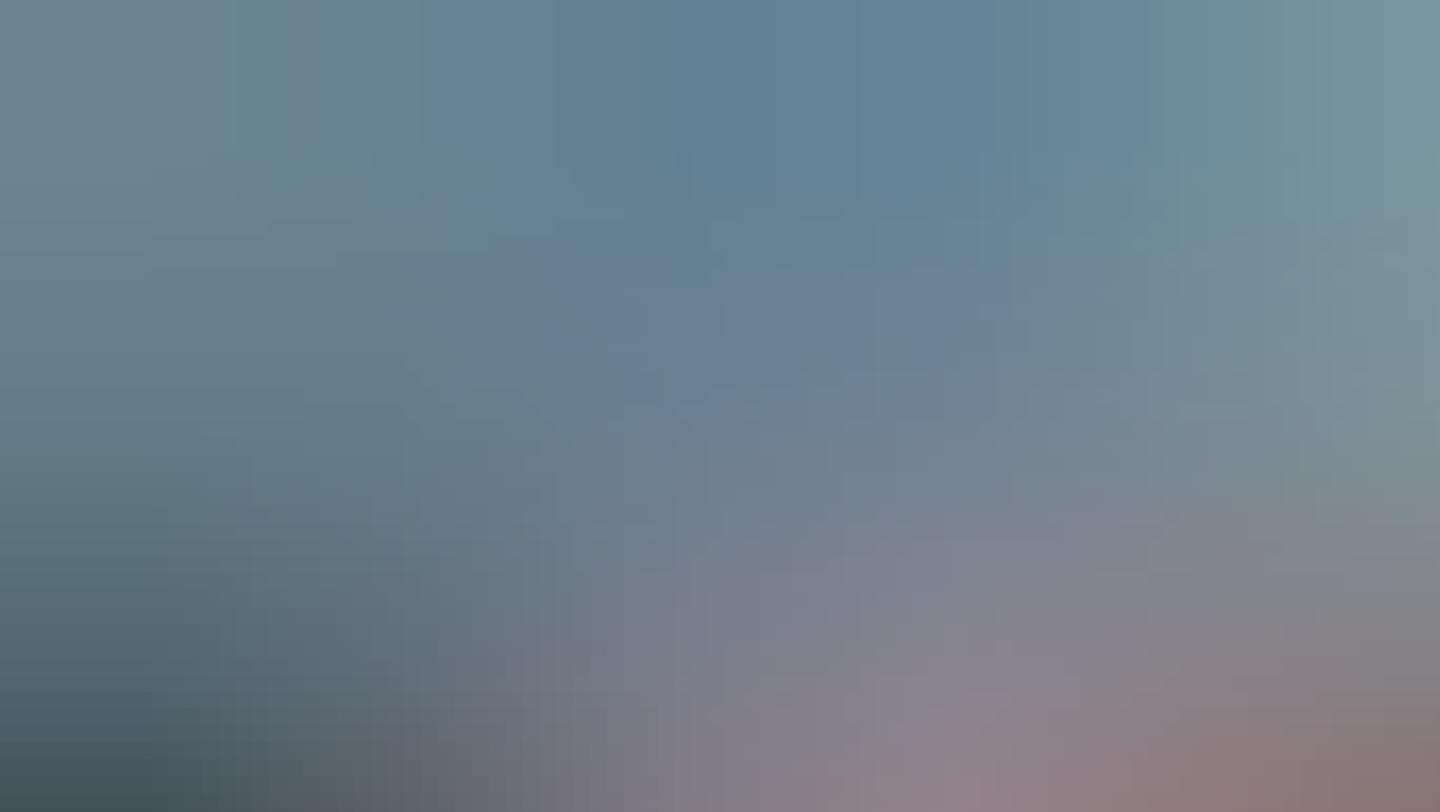scroll, scrollTop: 675, scrollLeft: 0, axis: vertical 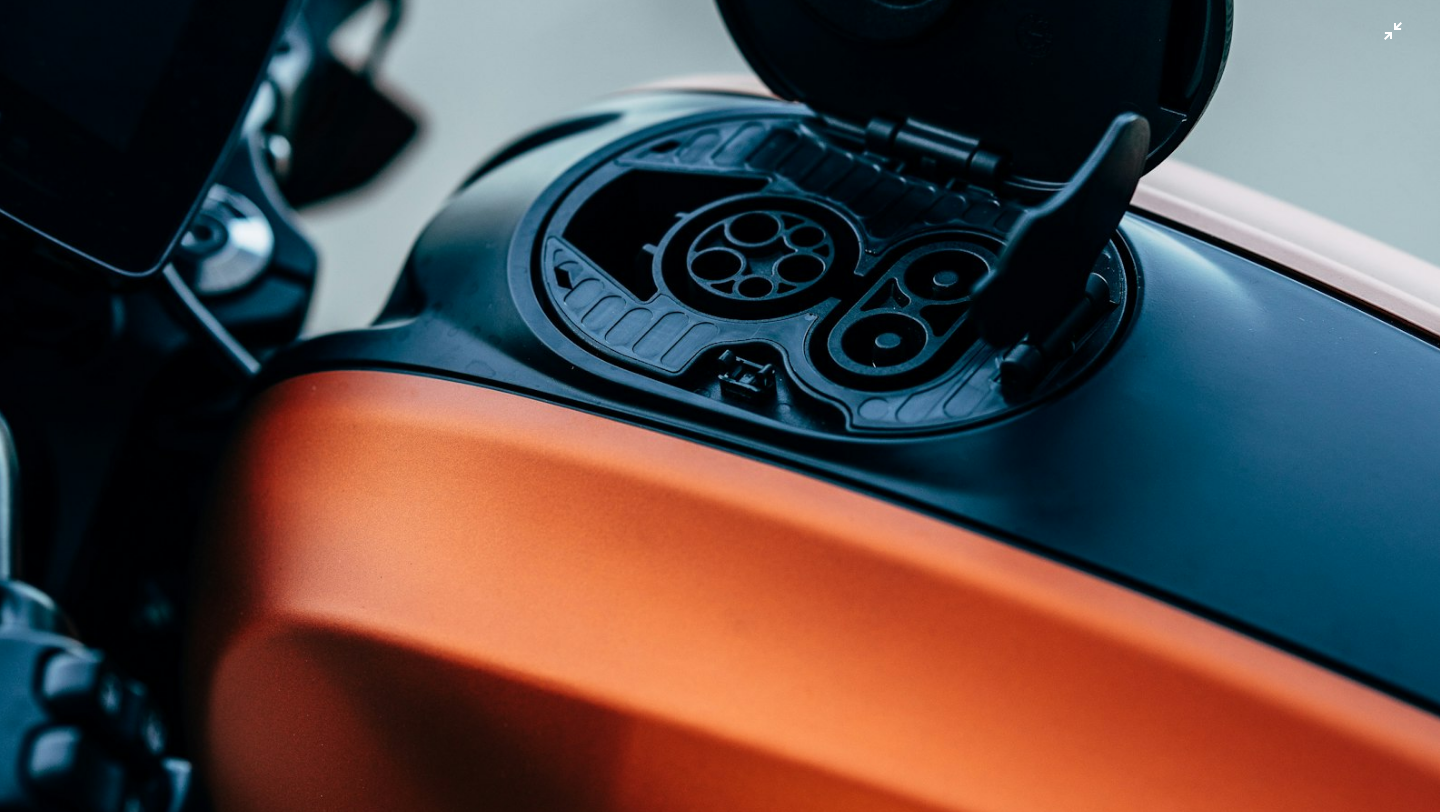click at bounding box center [720, 405] 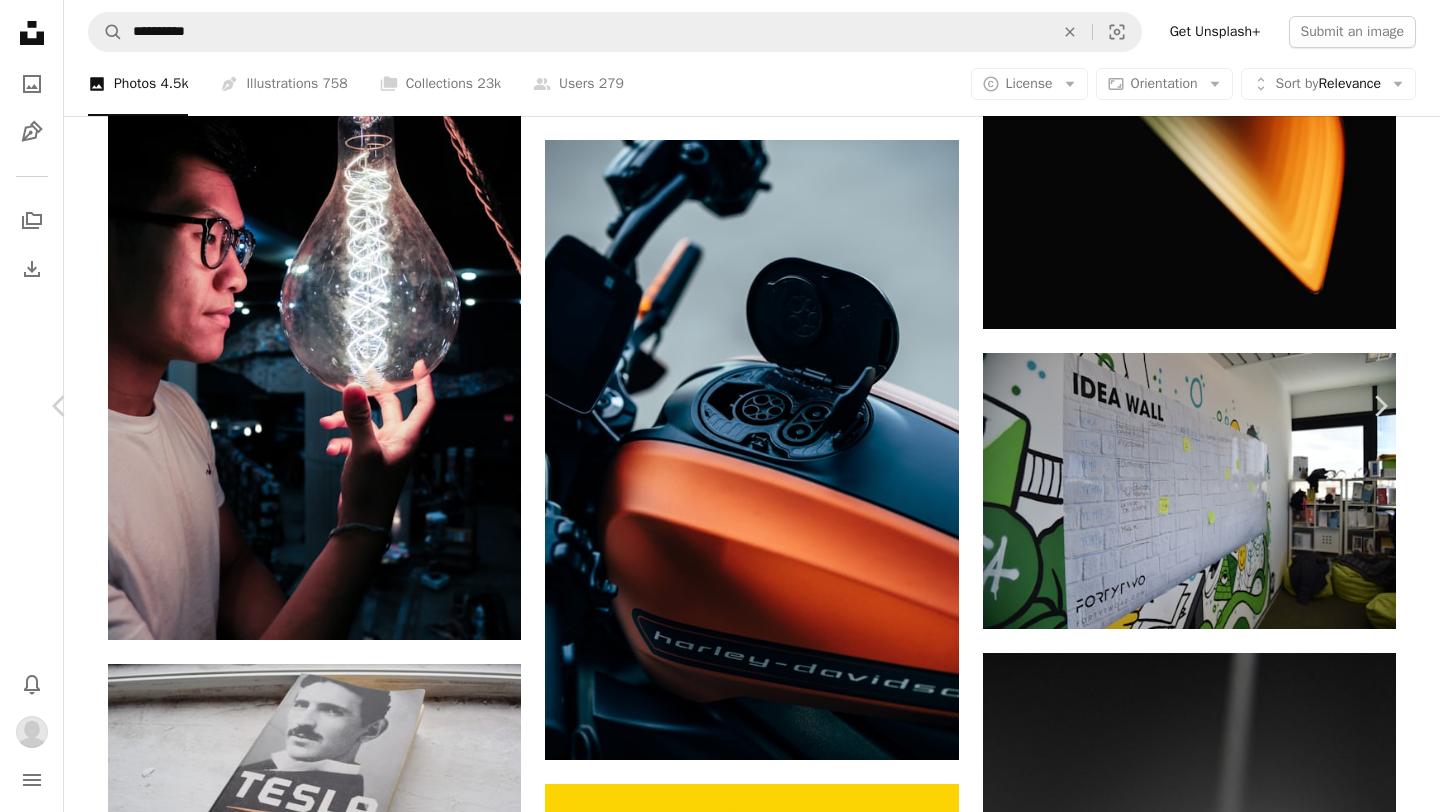 scroll, scrollTop: 730, scrollLeft: 0, axis: vertical 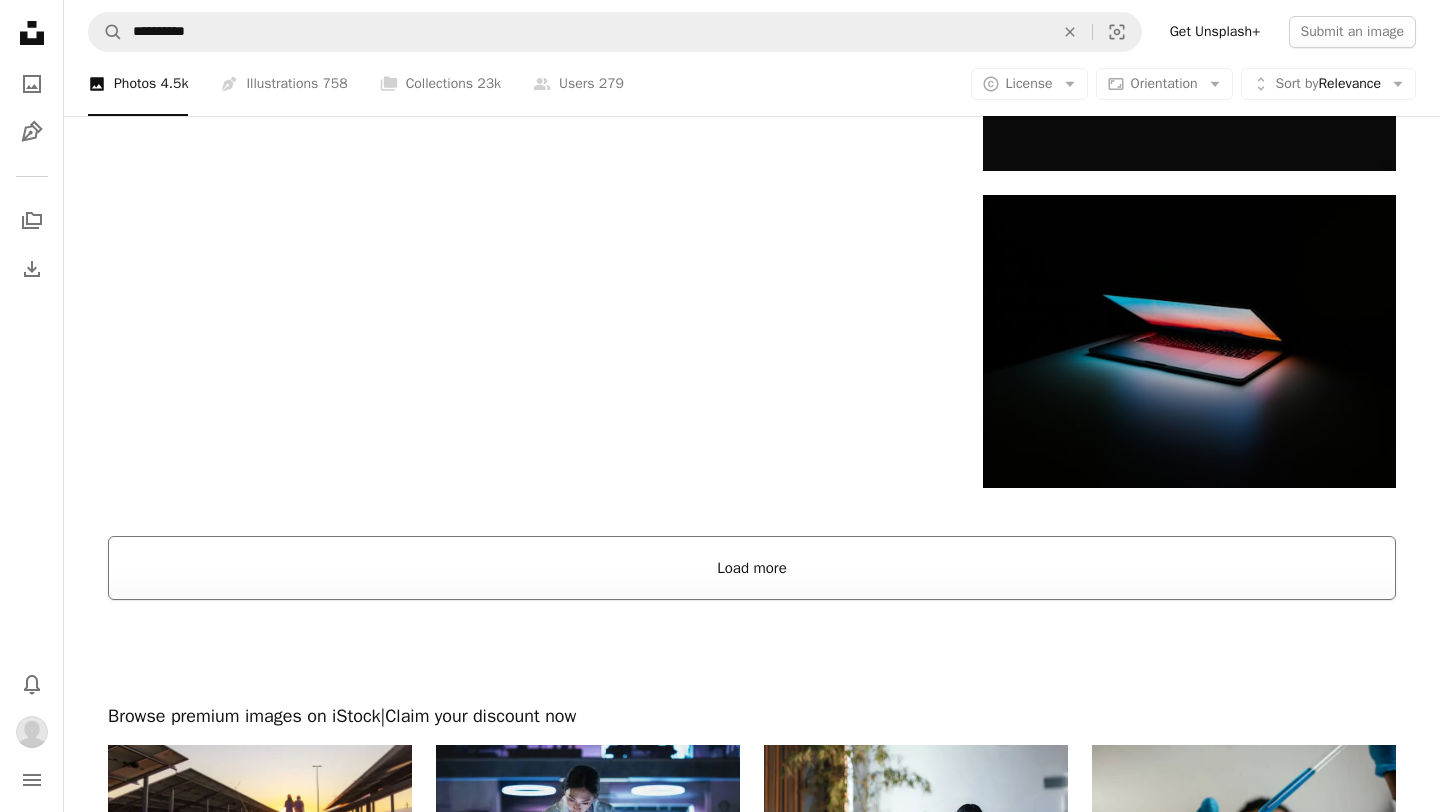 click on "Load more" at bounding box center [752, 568] 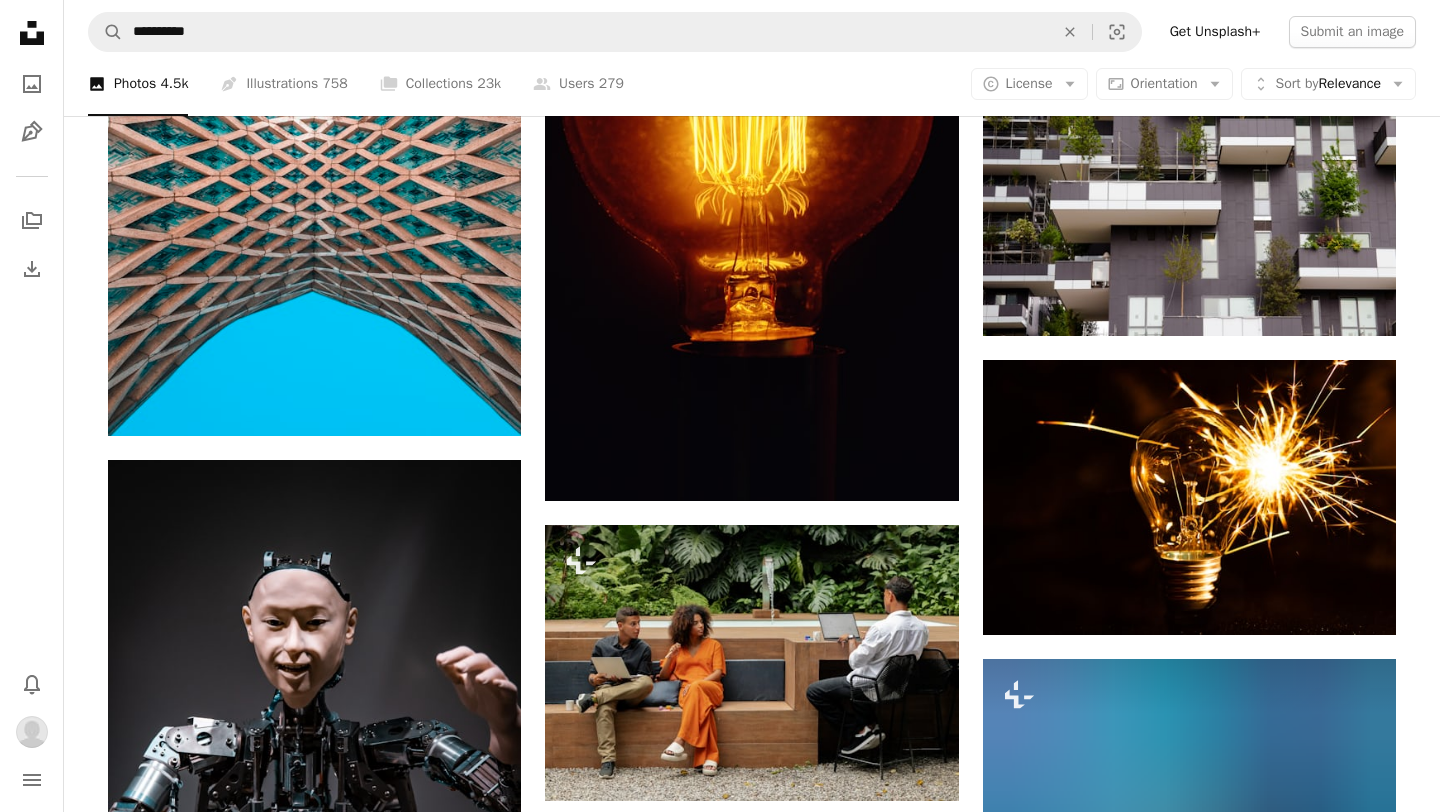 scroll, scrollTop: 19893, scrollLeft: 0, axis: vertical 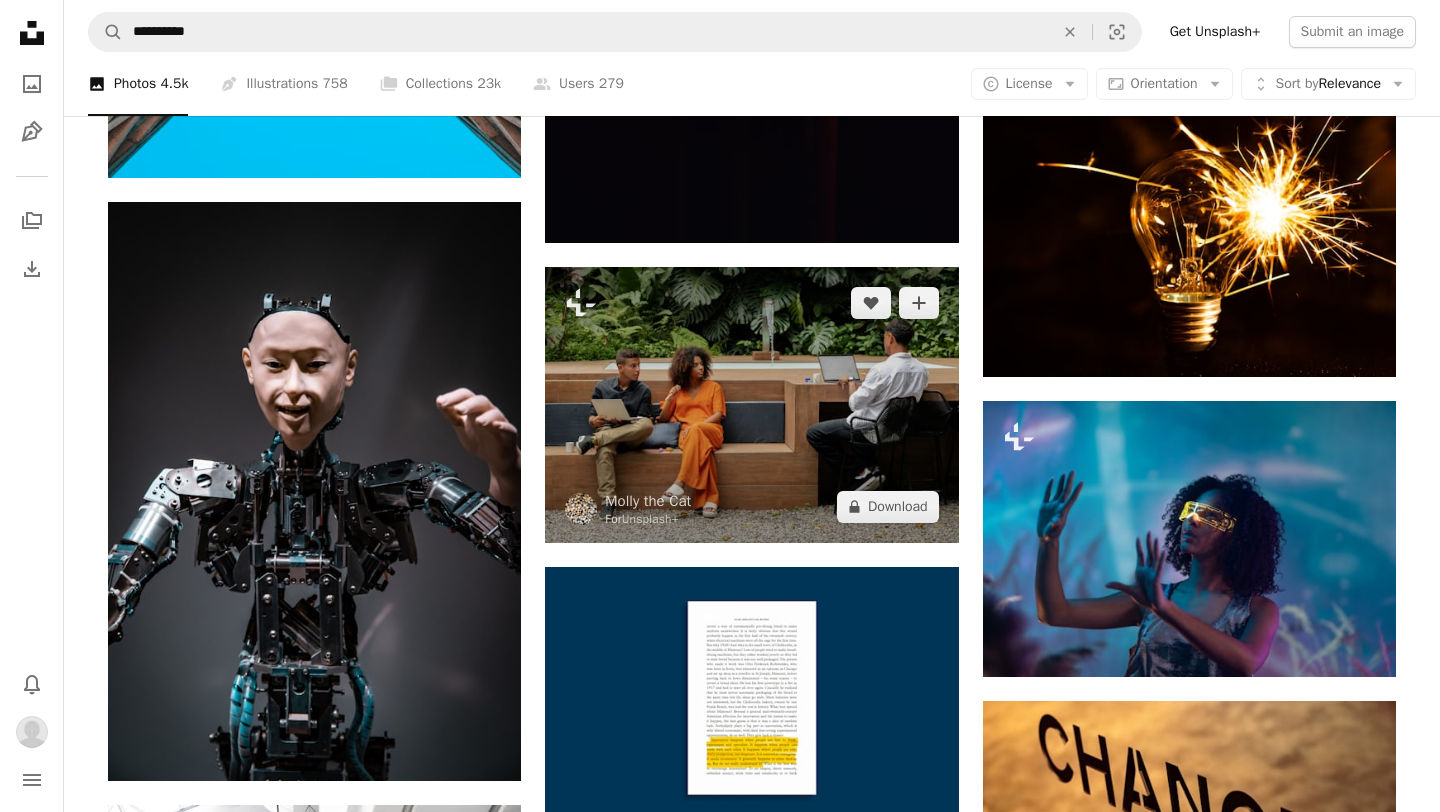 click at bounding box center [751, 404] 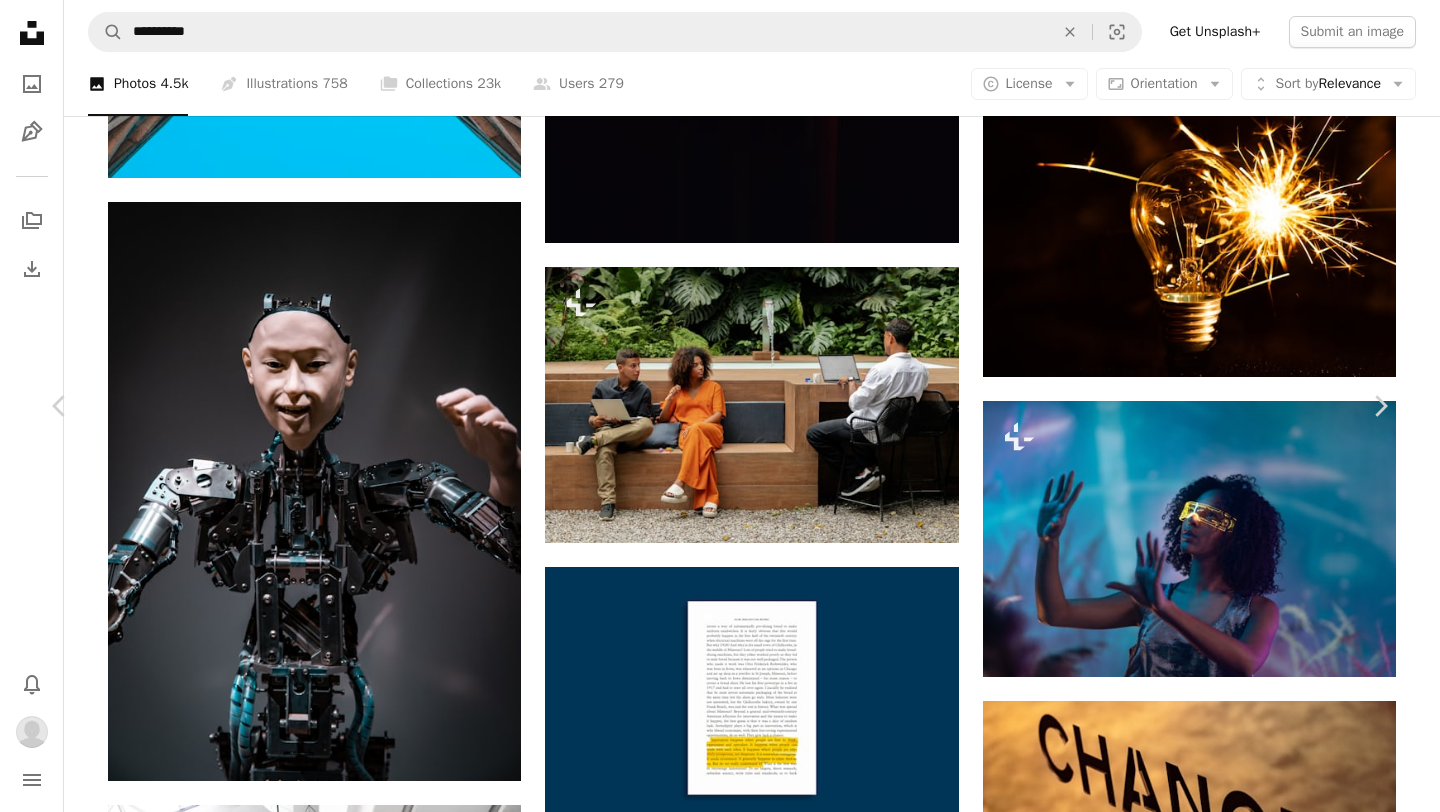 click at bounding box center [712, 5127] 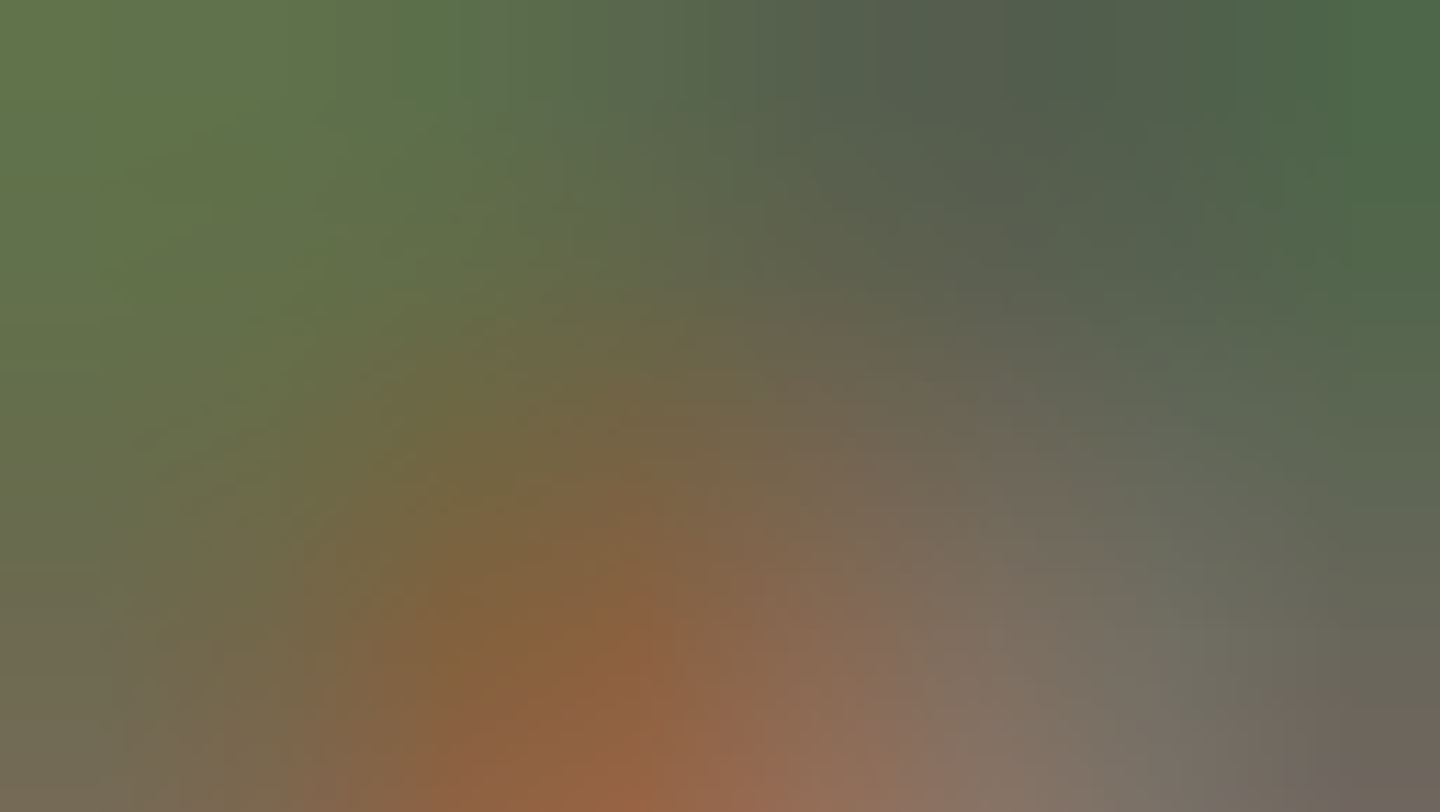 scroll, scrollTop: 75, scrollLeft: 0, axis: vertical 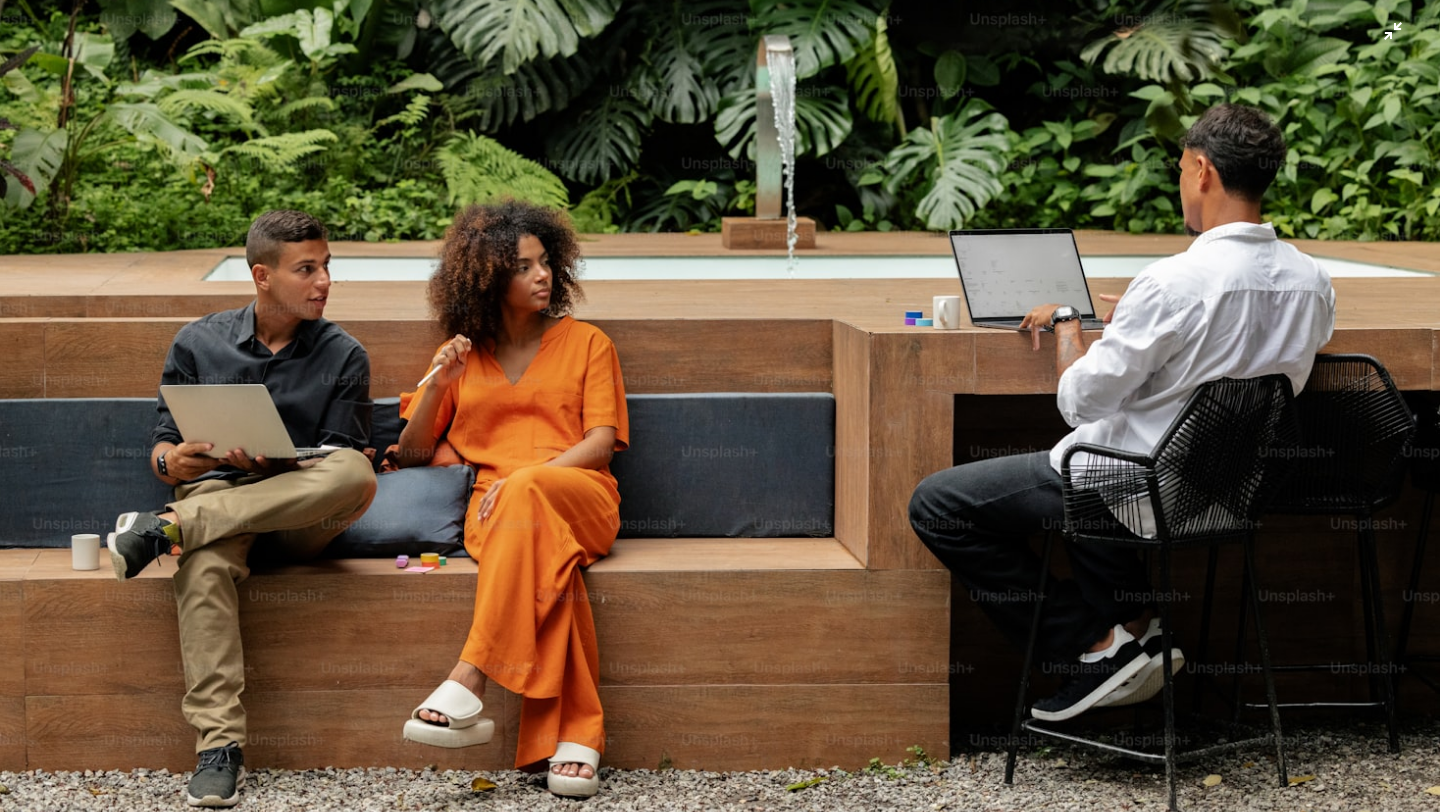 click at bounding box center [720, 404] 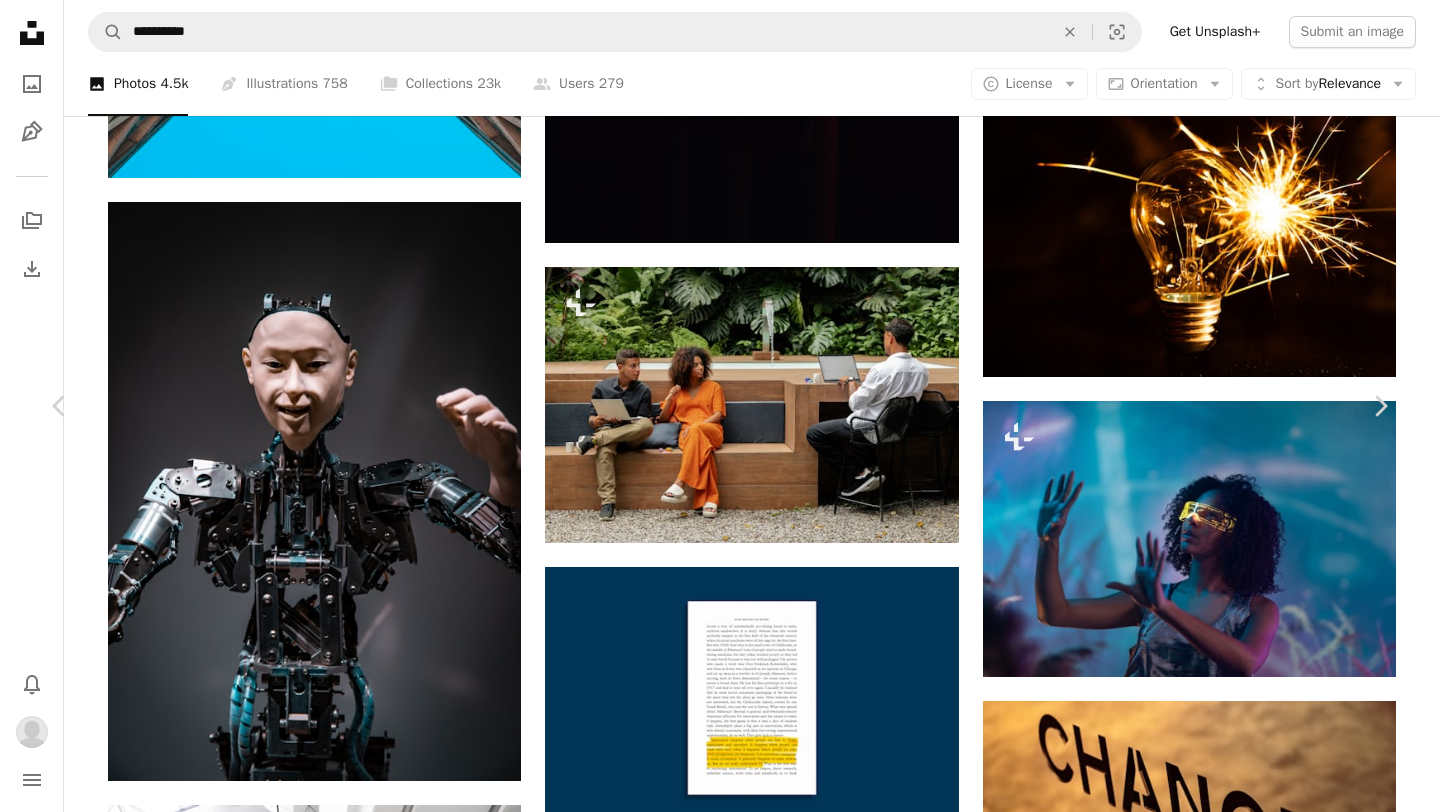 scroll, scrollTop: 4630, scrollLeft: 0, axis: vertical 